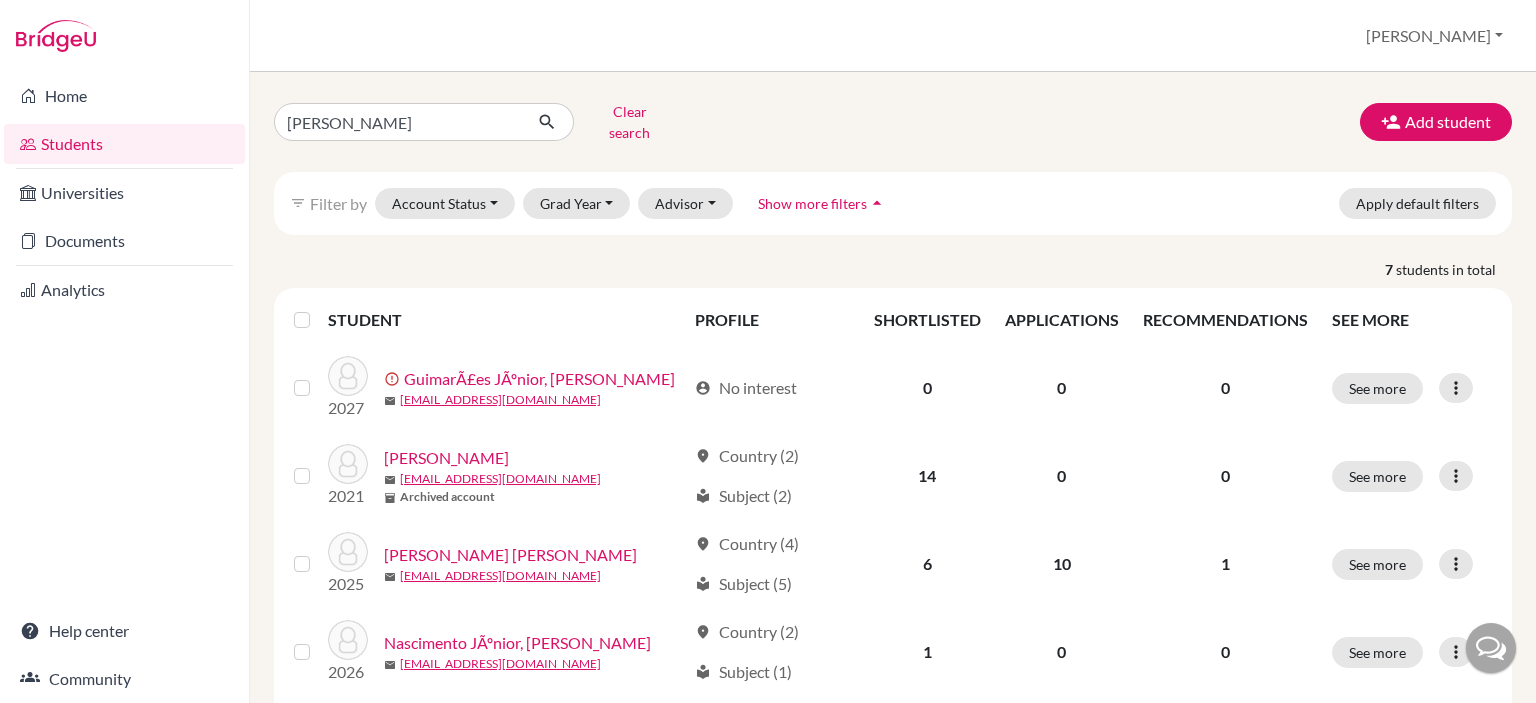 scroll, scrollTop: 0, scrollLeft: 0, axis: both 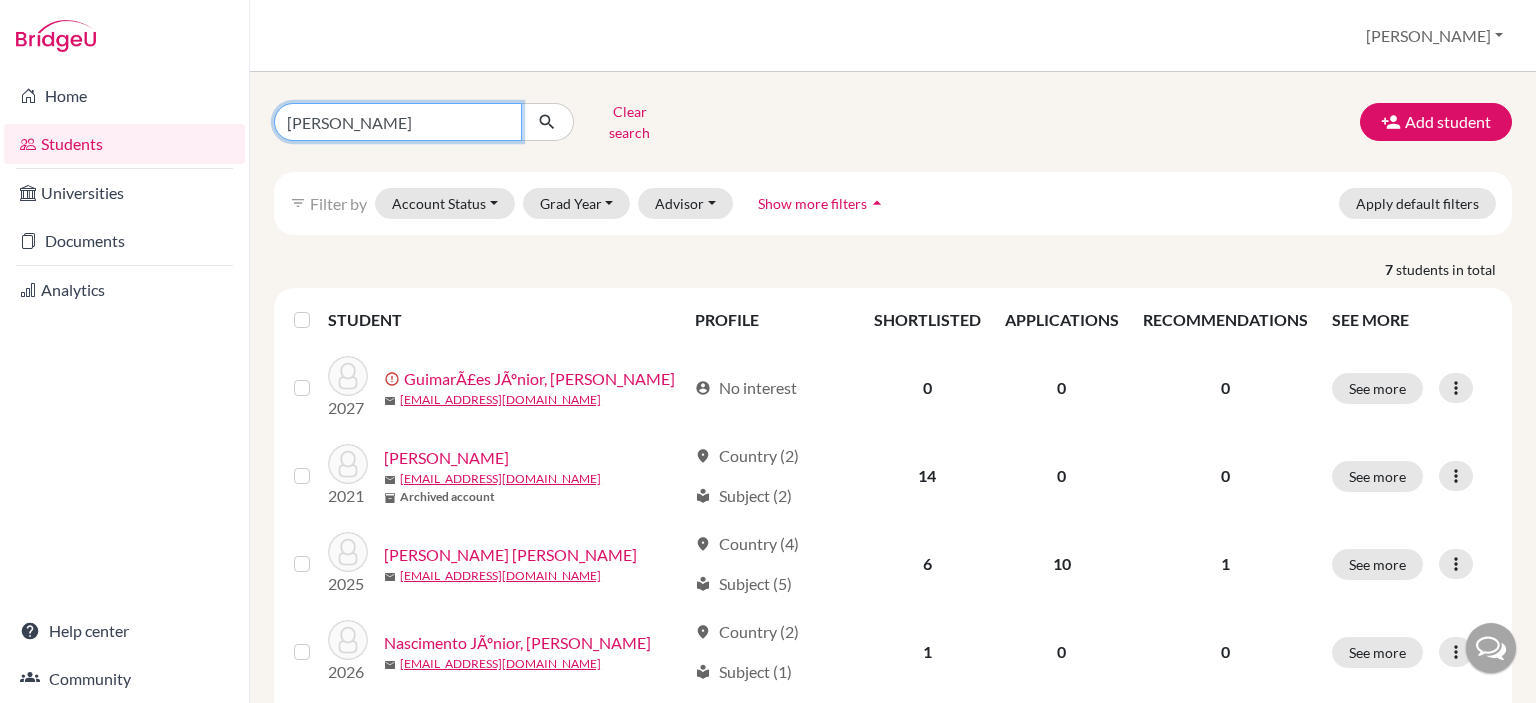 click on "[PERSON_NAME]" at bounding box center (398, 122) 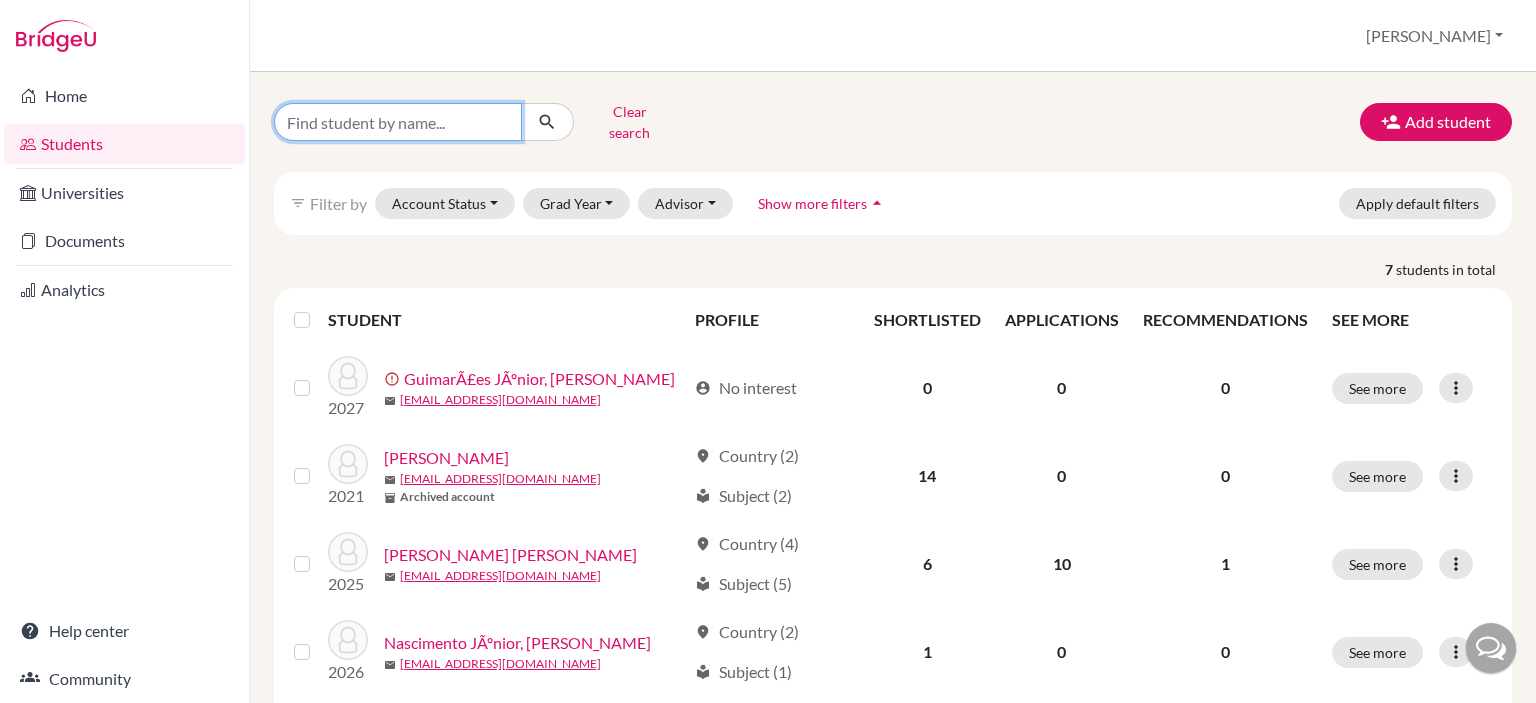 type 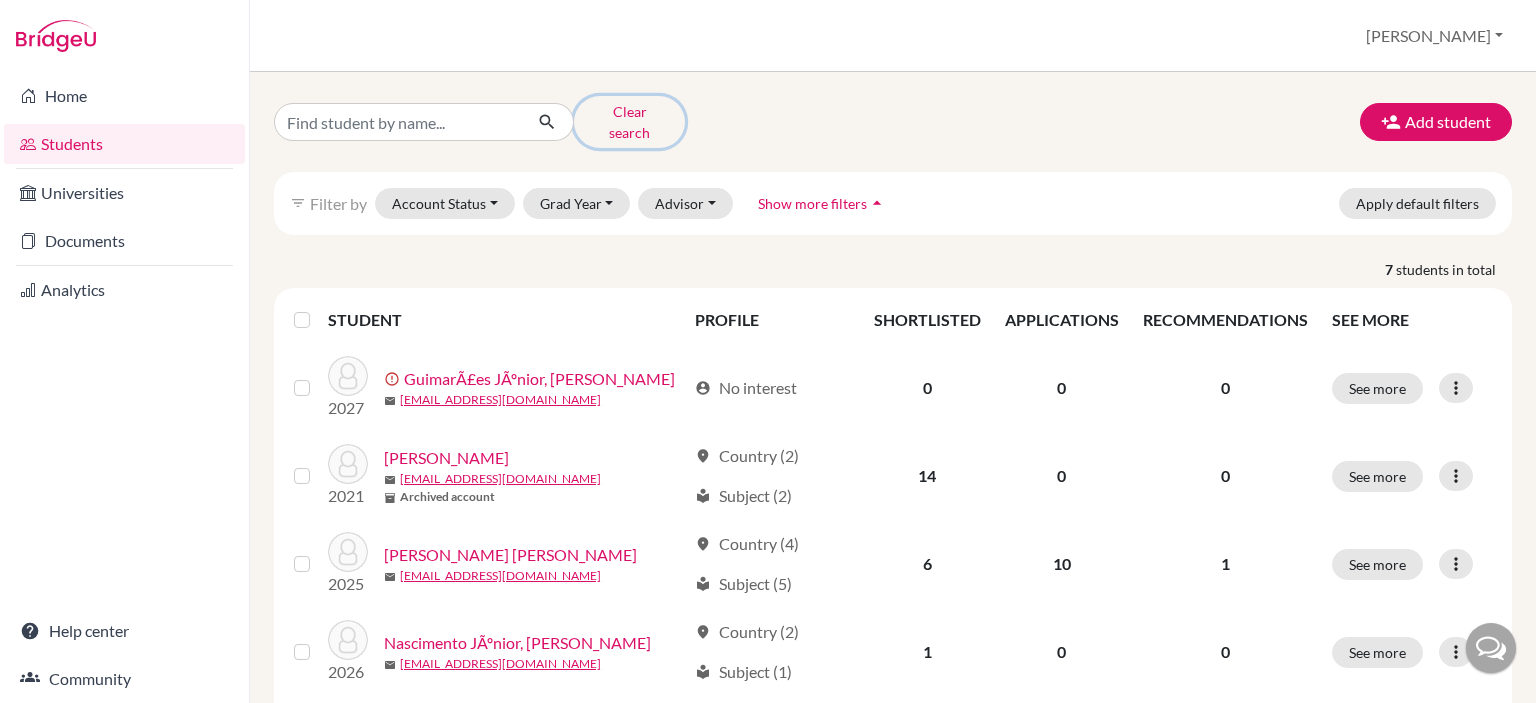 click on "Clear search" at bounding box center (629, 122) 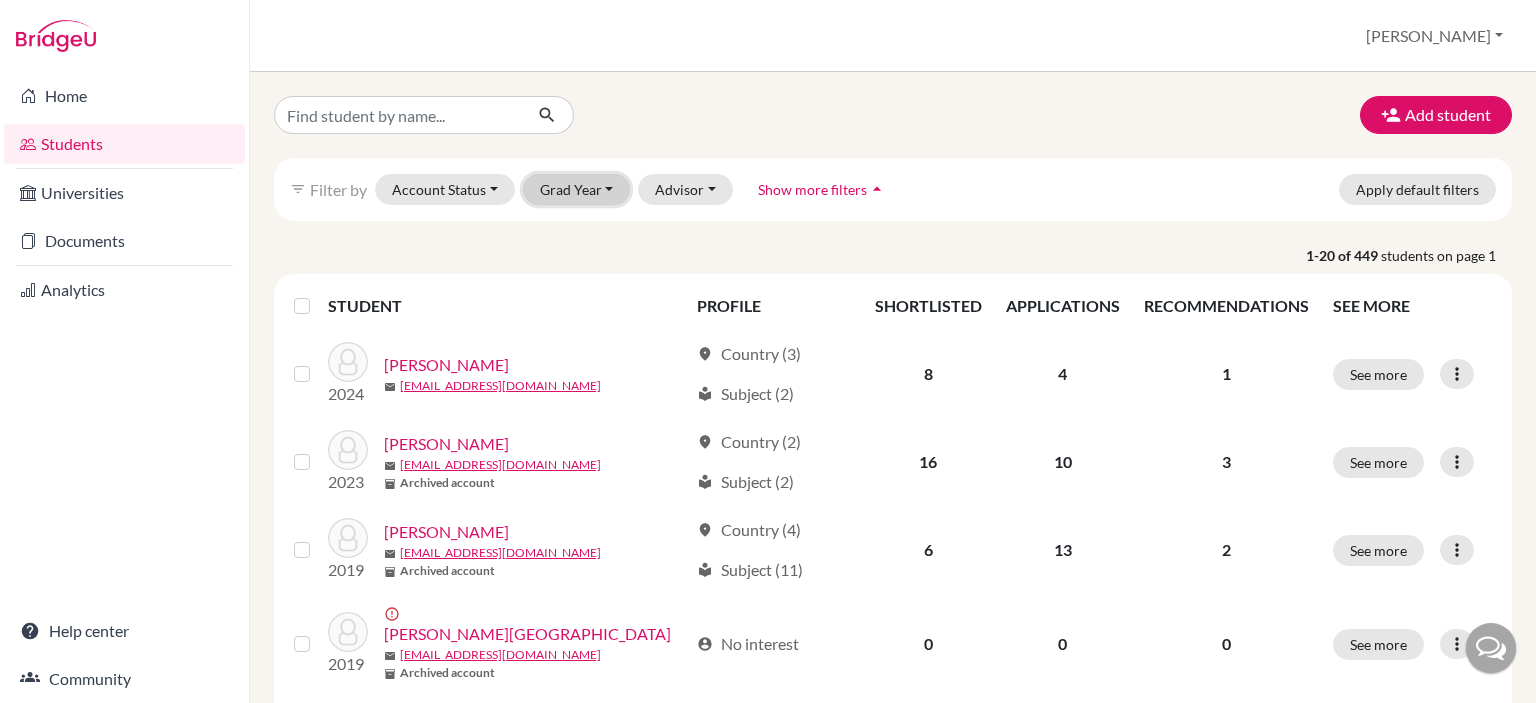 click on "Grad Year" at bounding box center [577, 189] 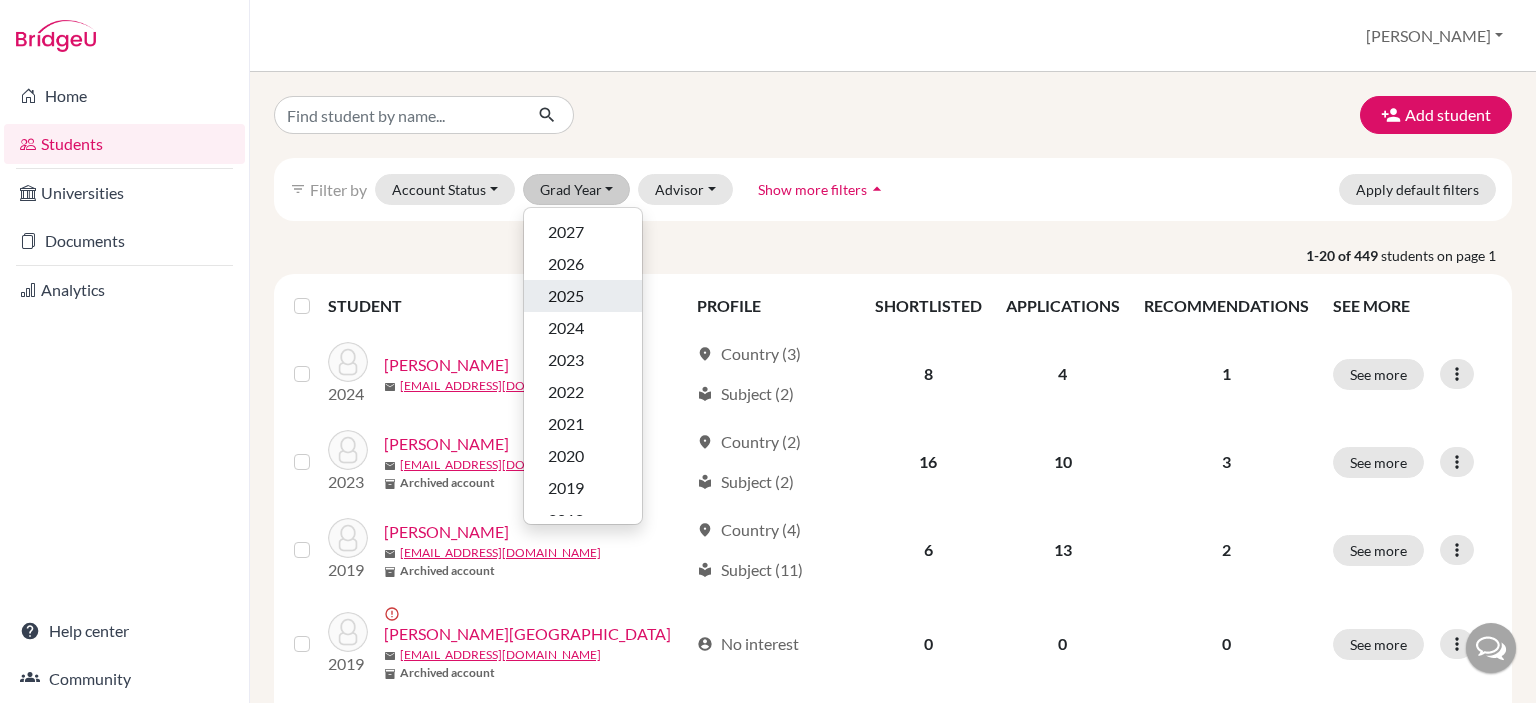 click on "2025" at bounding box center [583, 296] 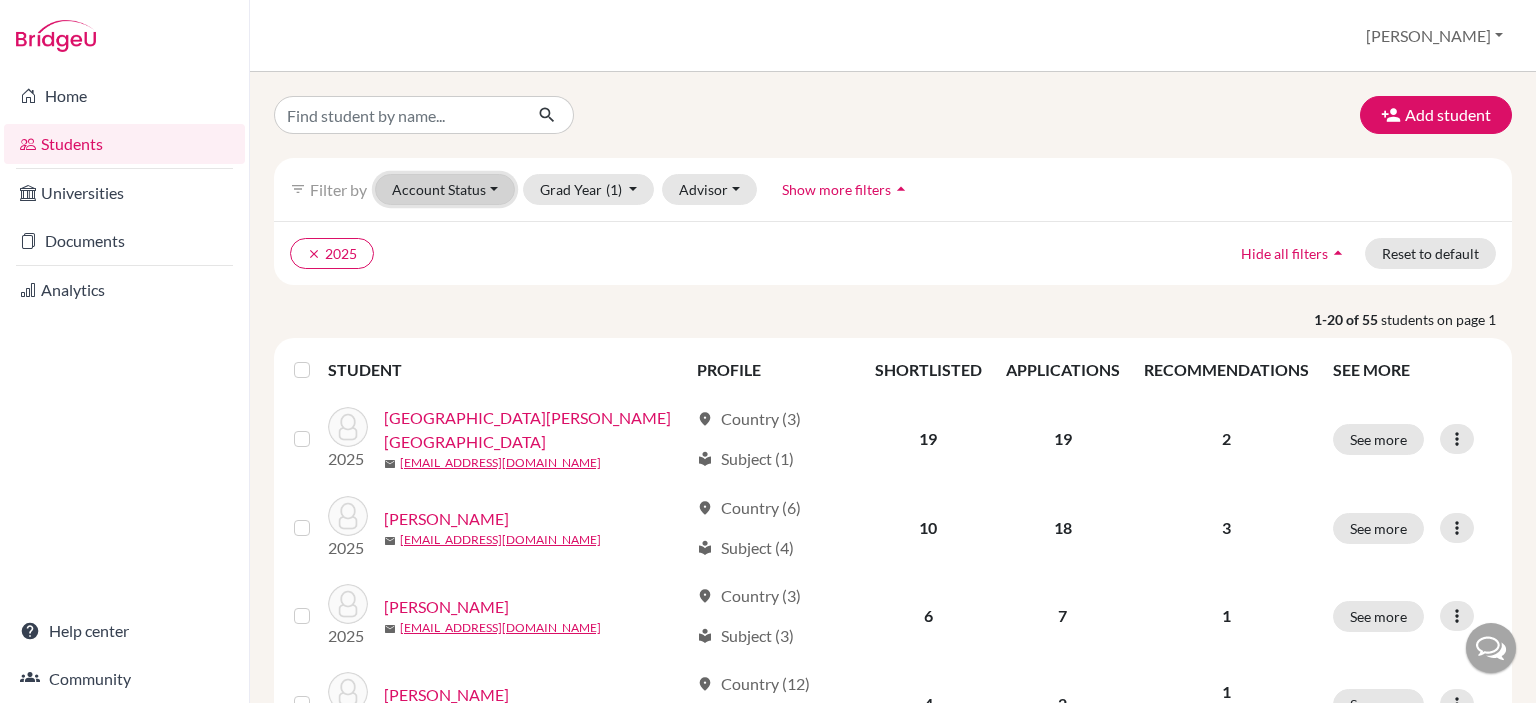 click on "Account Status" at bounding box center (445, 189) 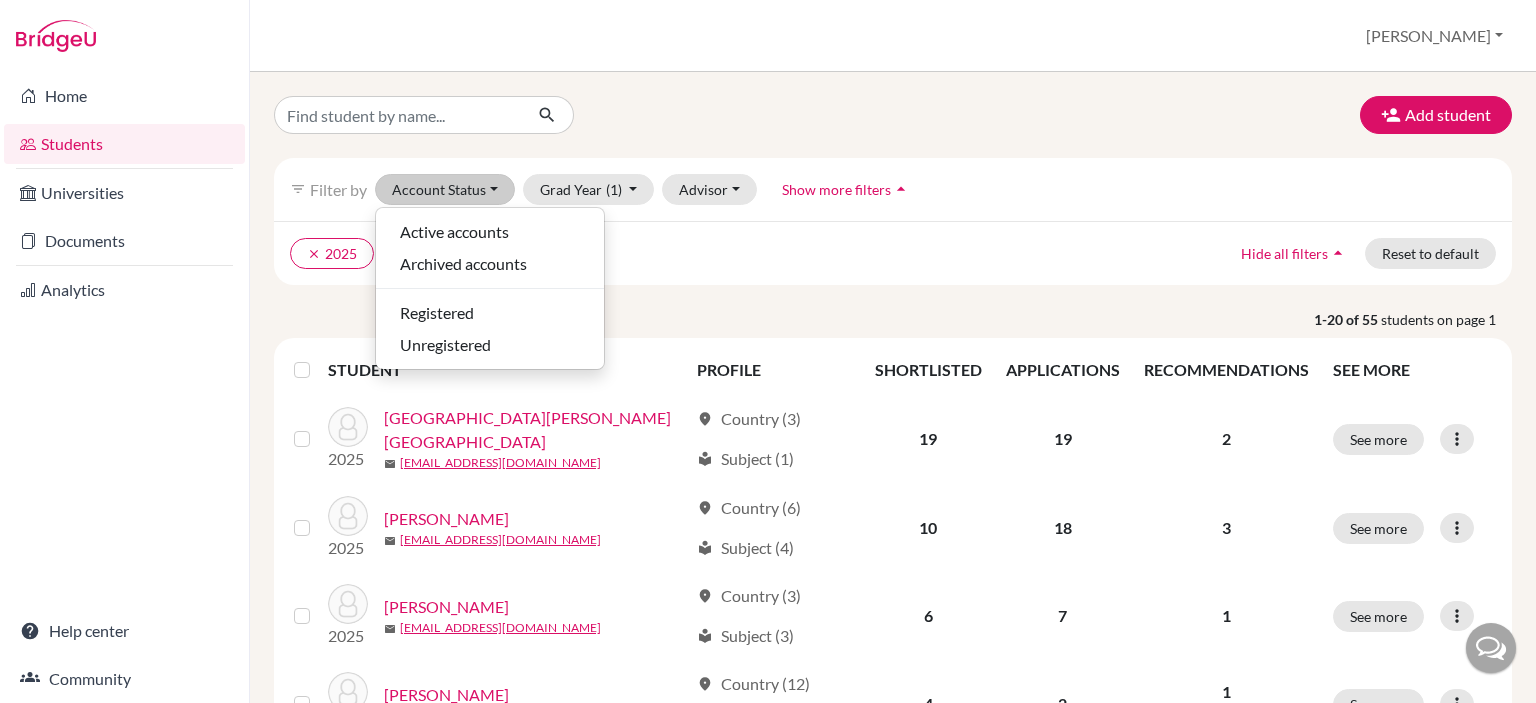 click on "clear 2025" at bounding box center (742, 253) 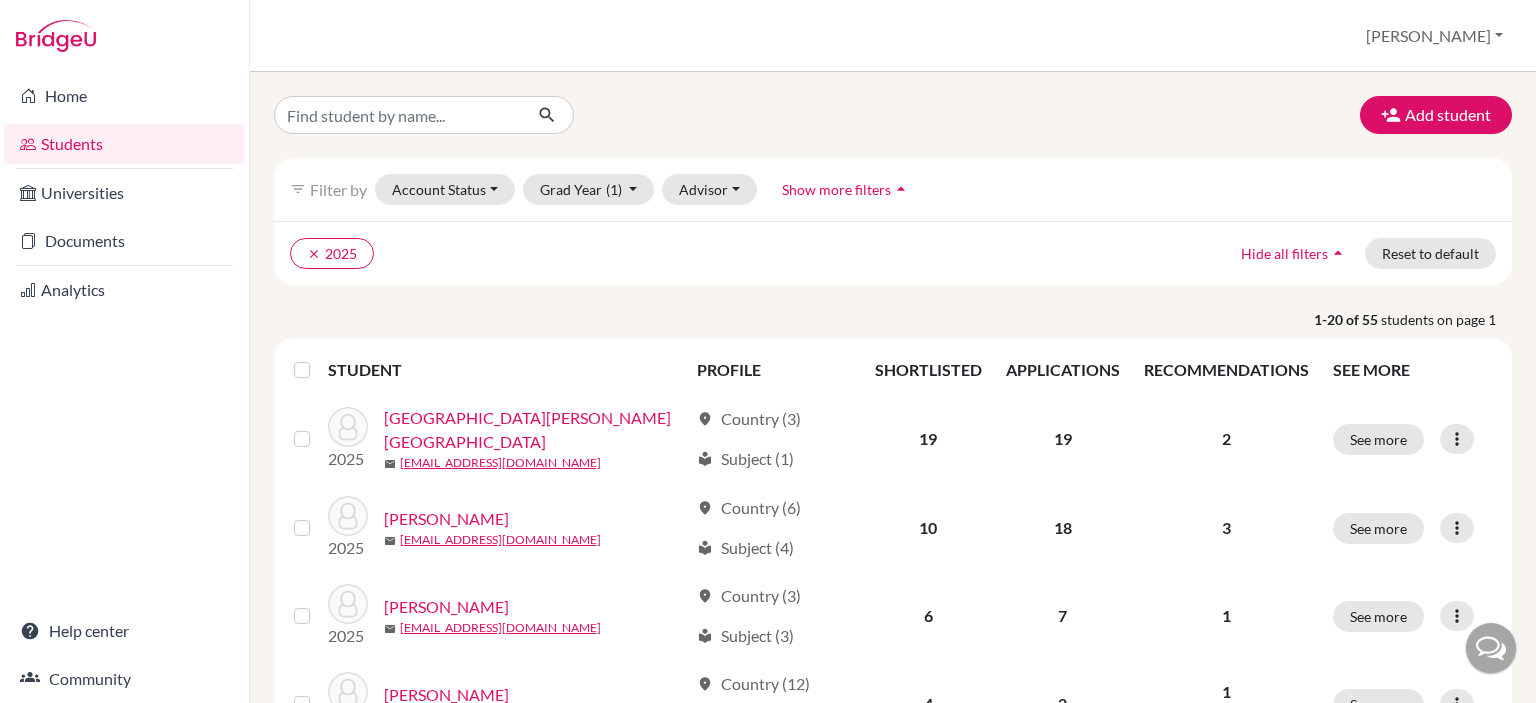 click on "arrow_drop_up" at bounding box center [901, 189] 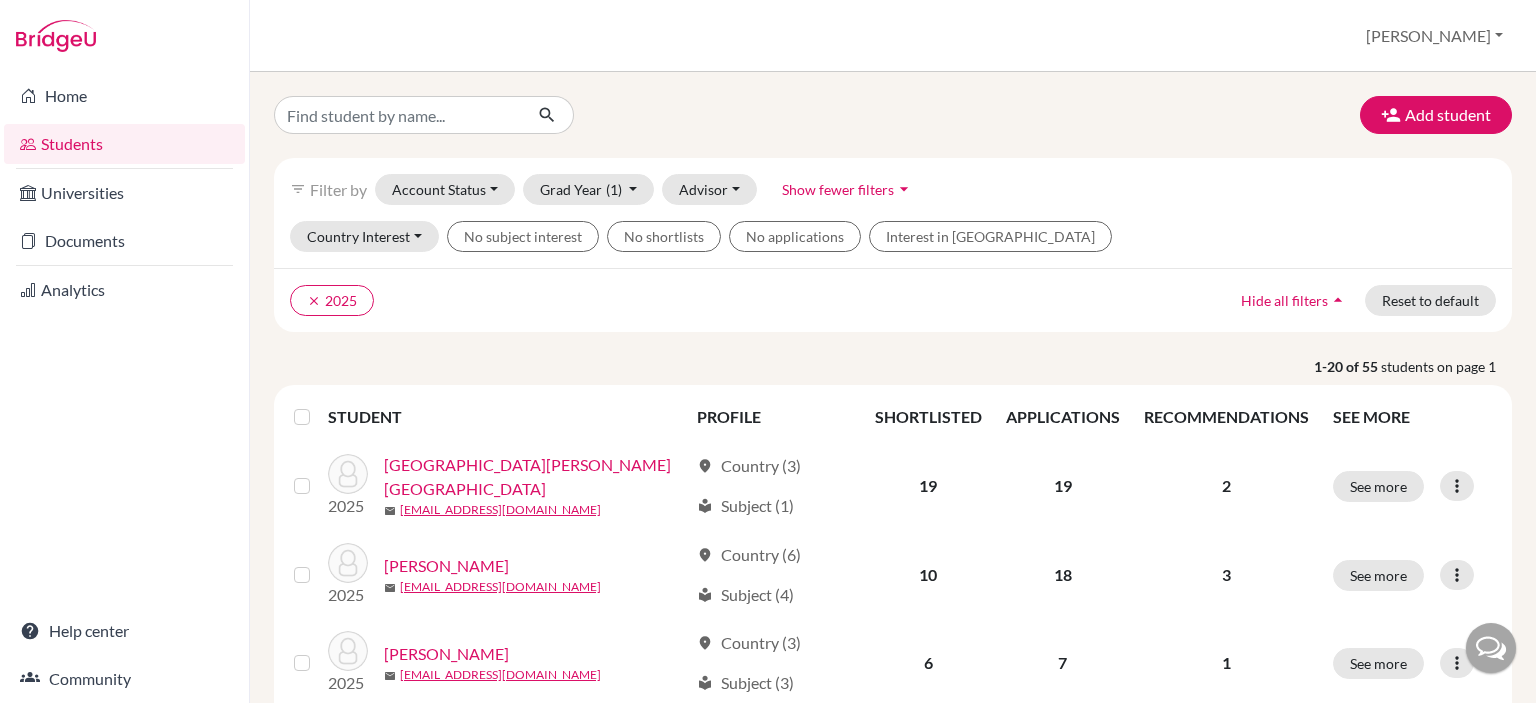 click on "clear 2025" at bounding box center [742, 300] 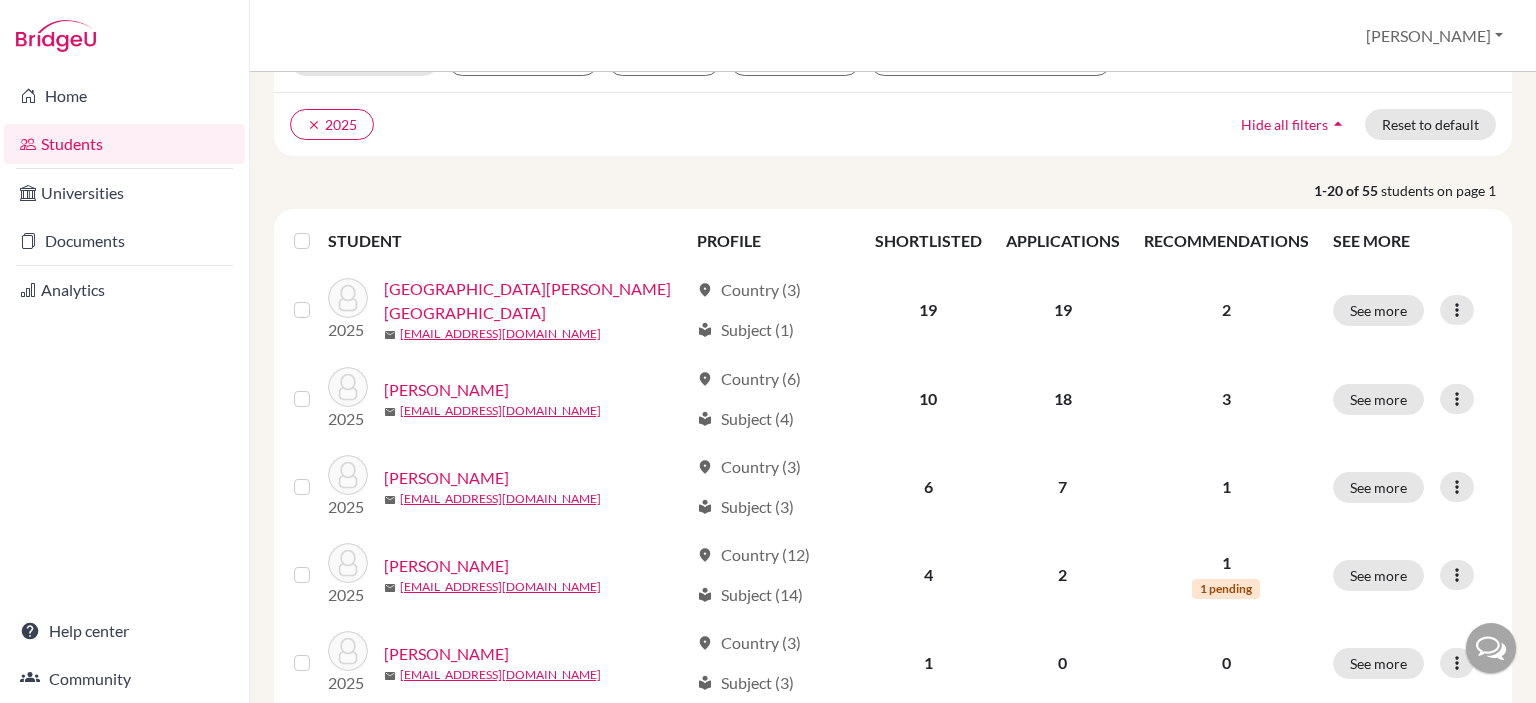 scroll, scrollTop: 200, scrollLeft: 0, axis: vertical 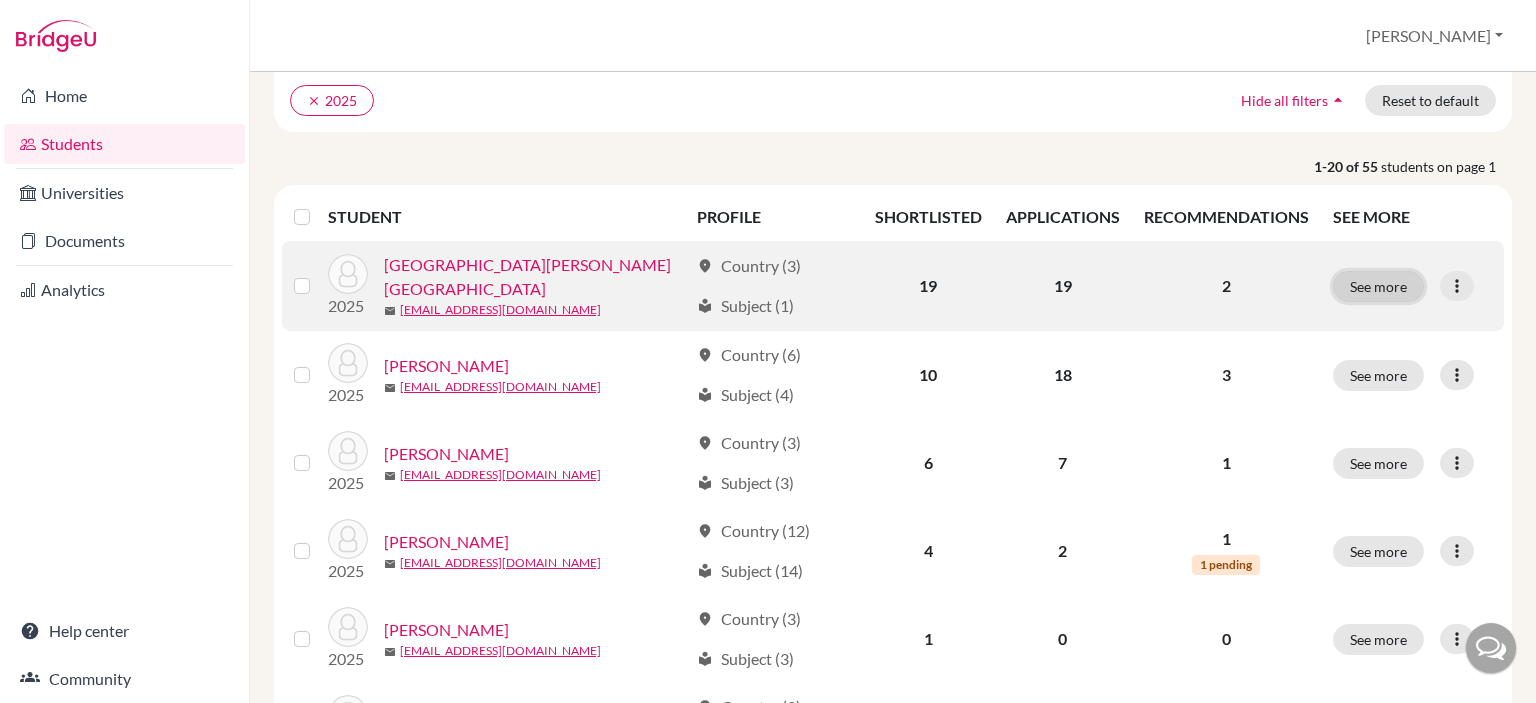 click on "See more" at bounding box center [1378, 286] 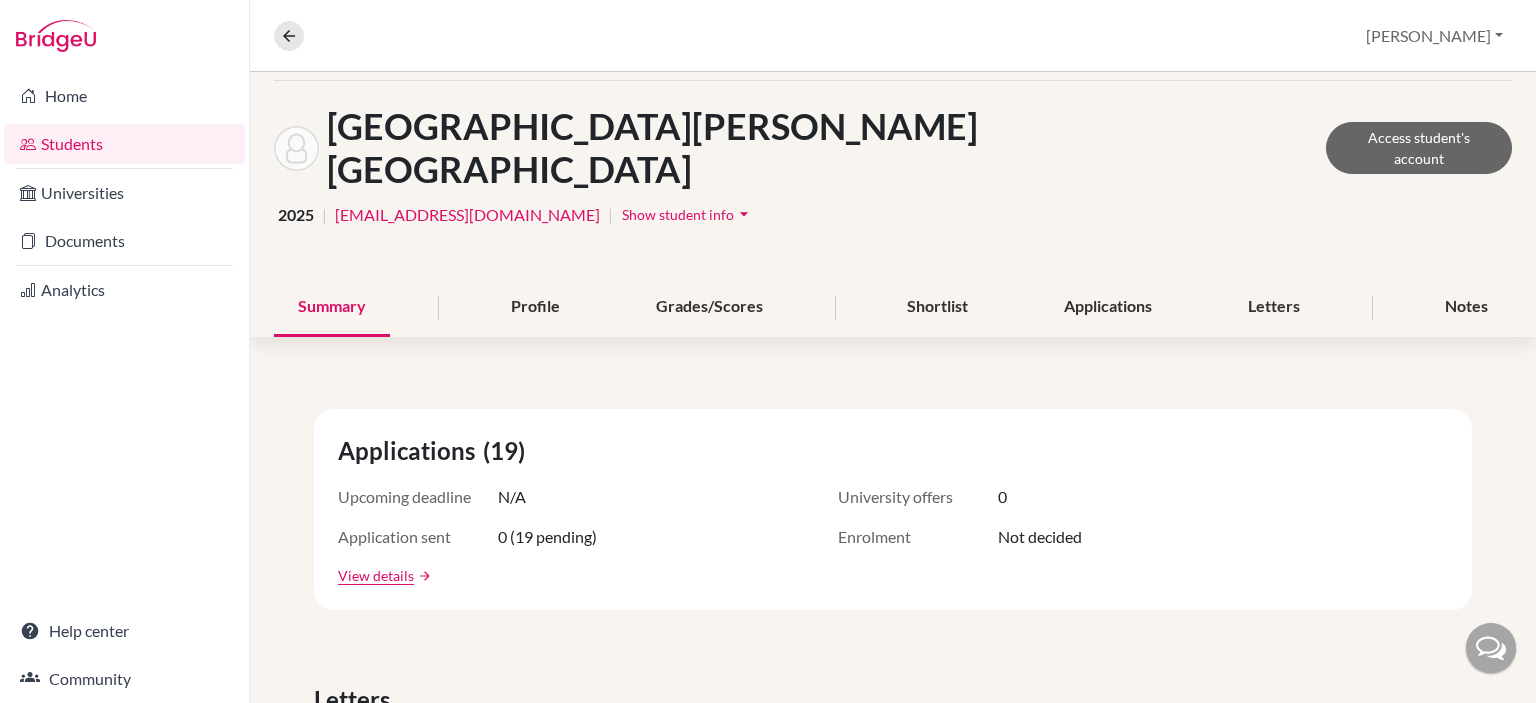 scroll, scrollTop: 0, scrollLeft: 0, axis: both 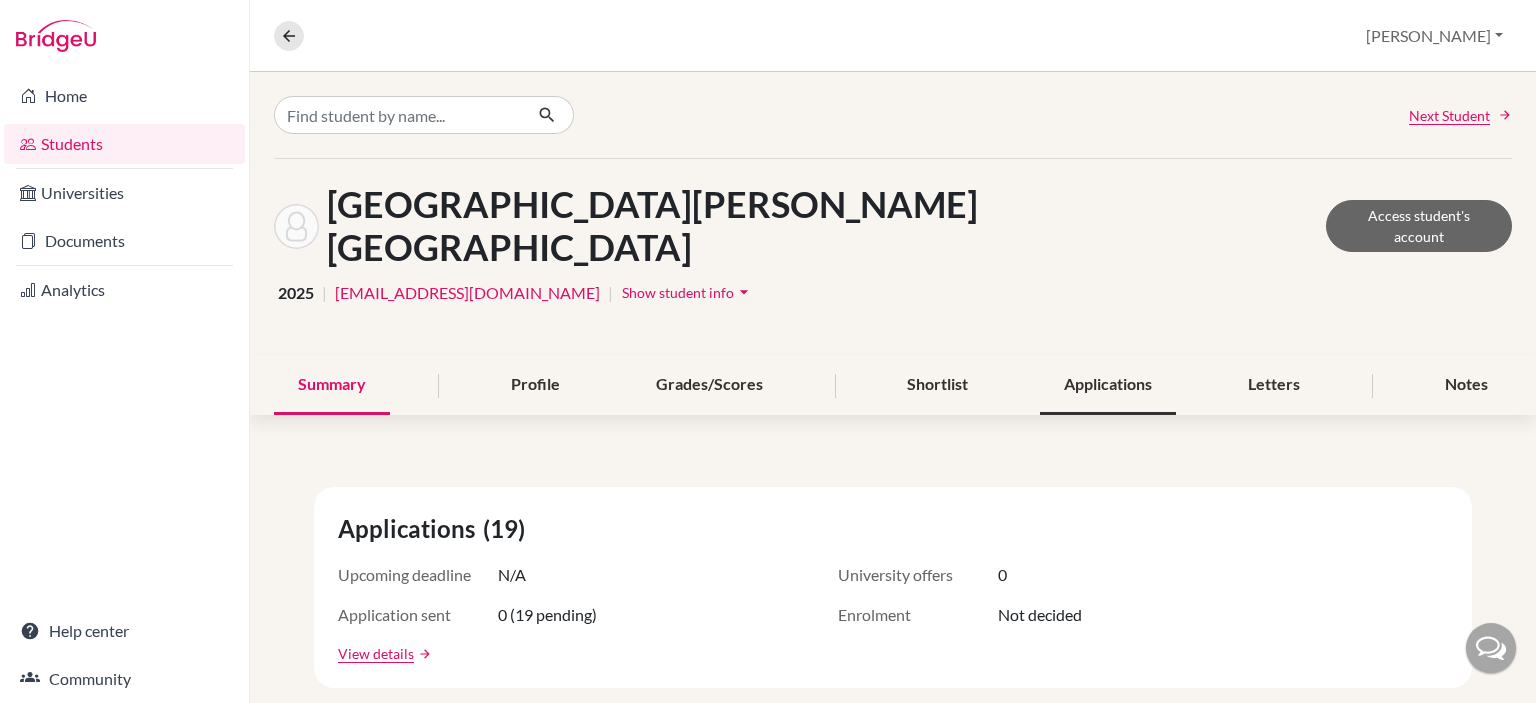 click on "Applications" at bounding box center (1108, 385) 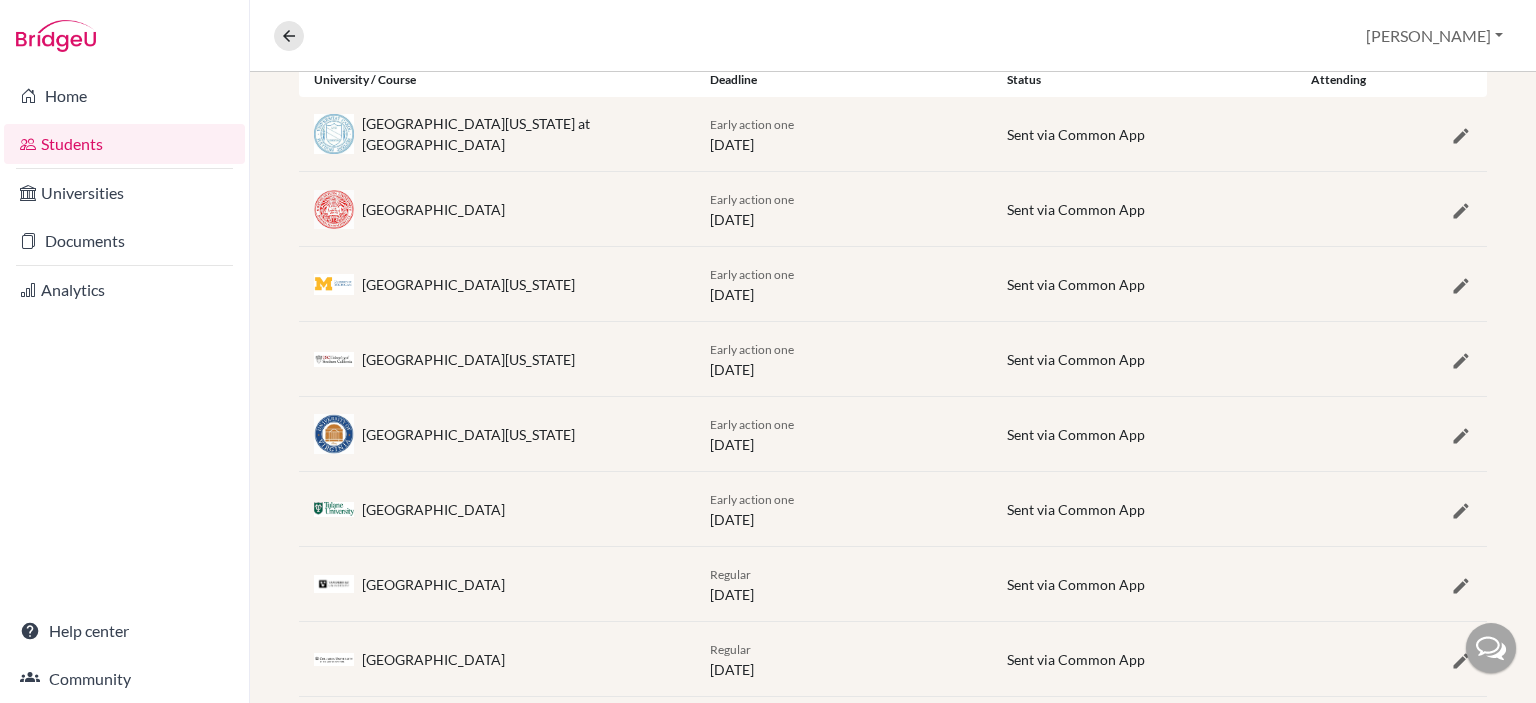 scroll, scrollTop: 0, scrollLeft: 0, axis: both 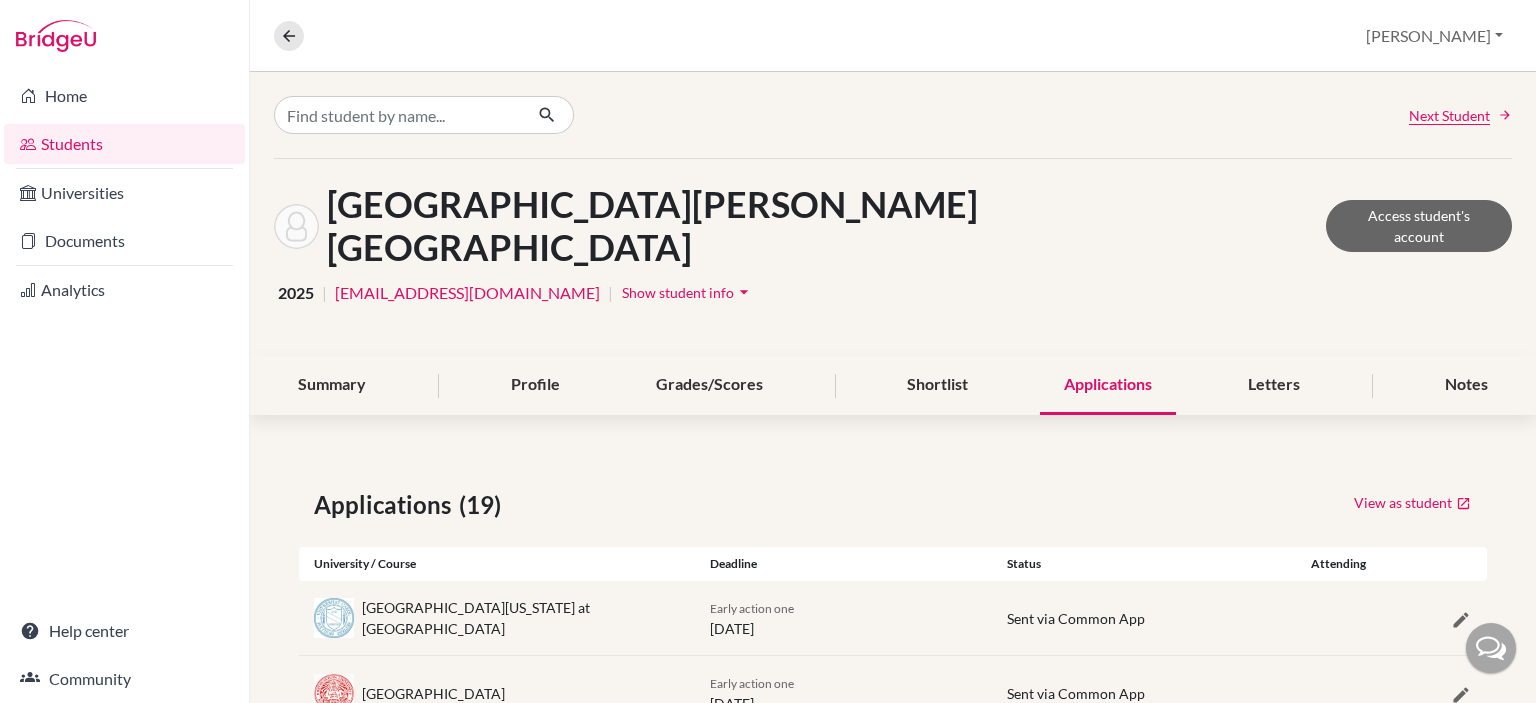 click on "Summary Profile Grades/Scores Shortlist Applications Letters Notes" at bounding box center [893, 385] 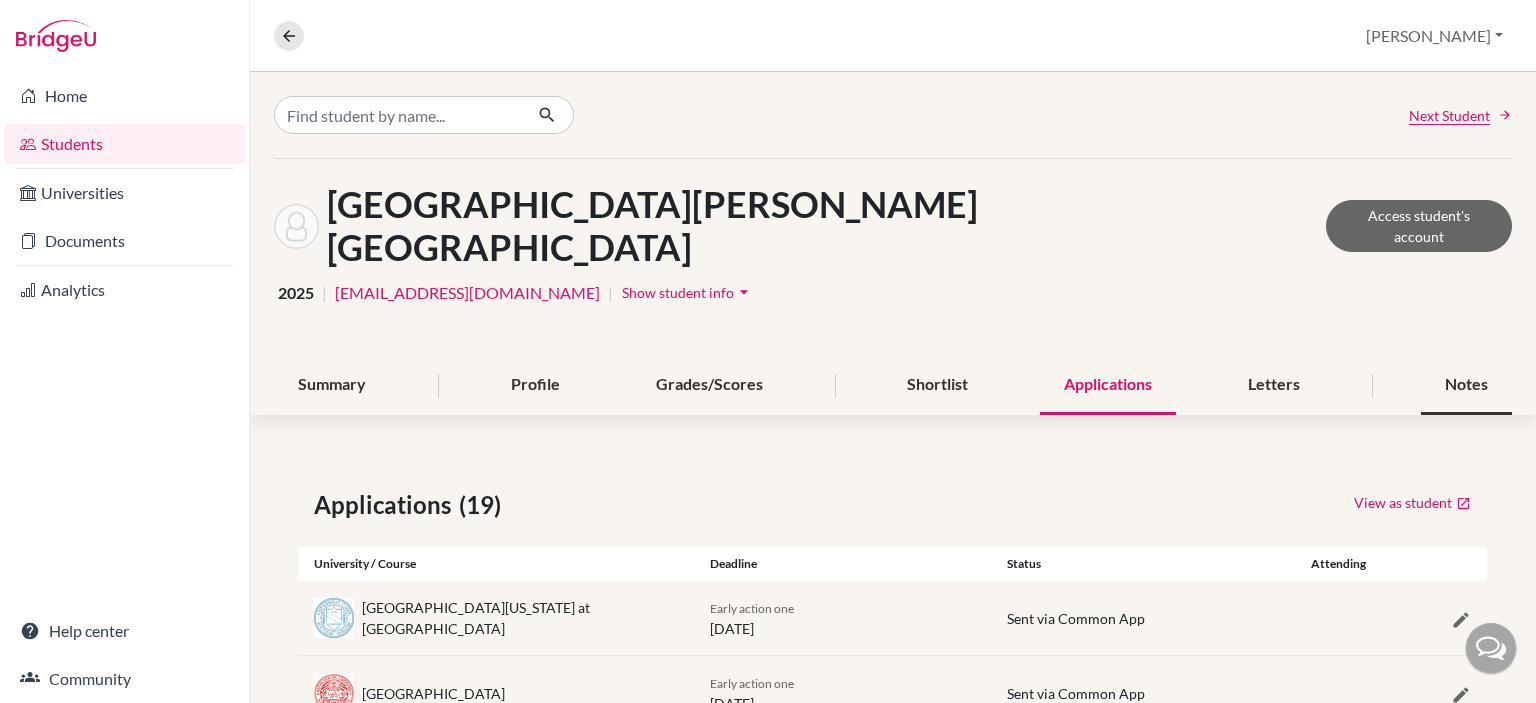 click on "Notes" at bounding box center [1466, 385] 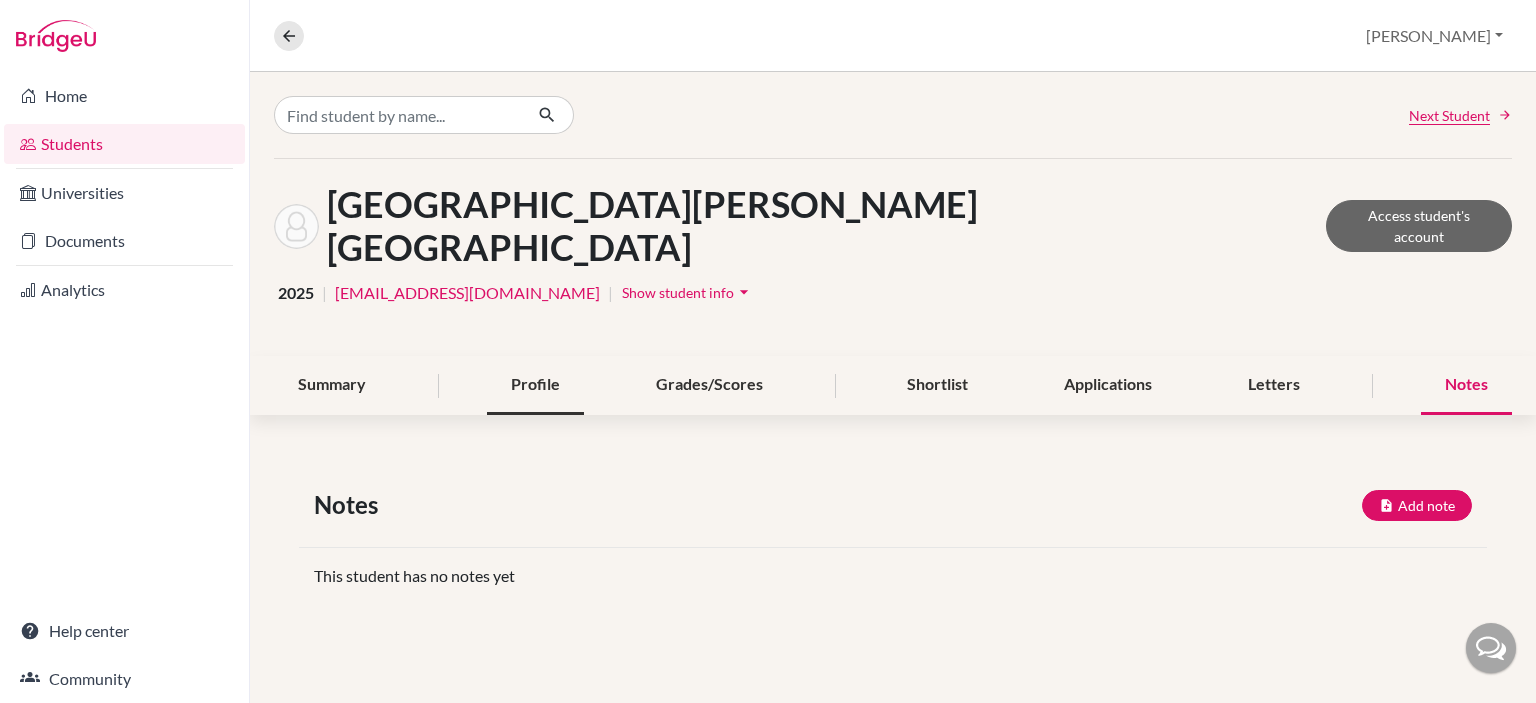 click on "Profile" at bounding box center (535, 385) 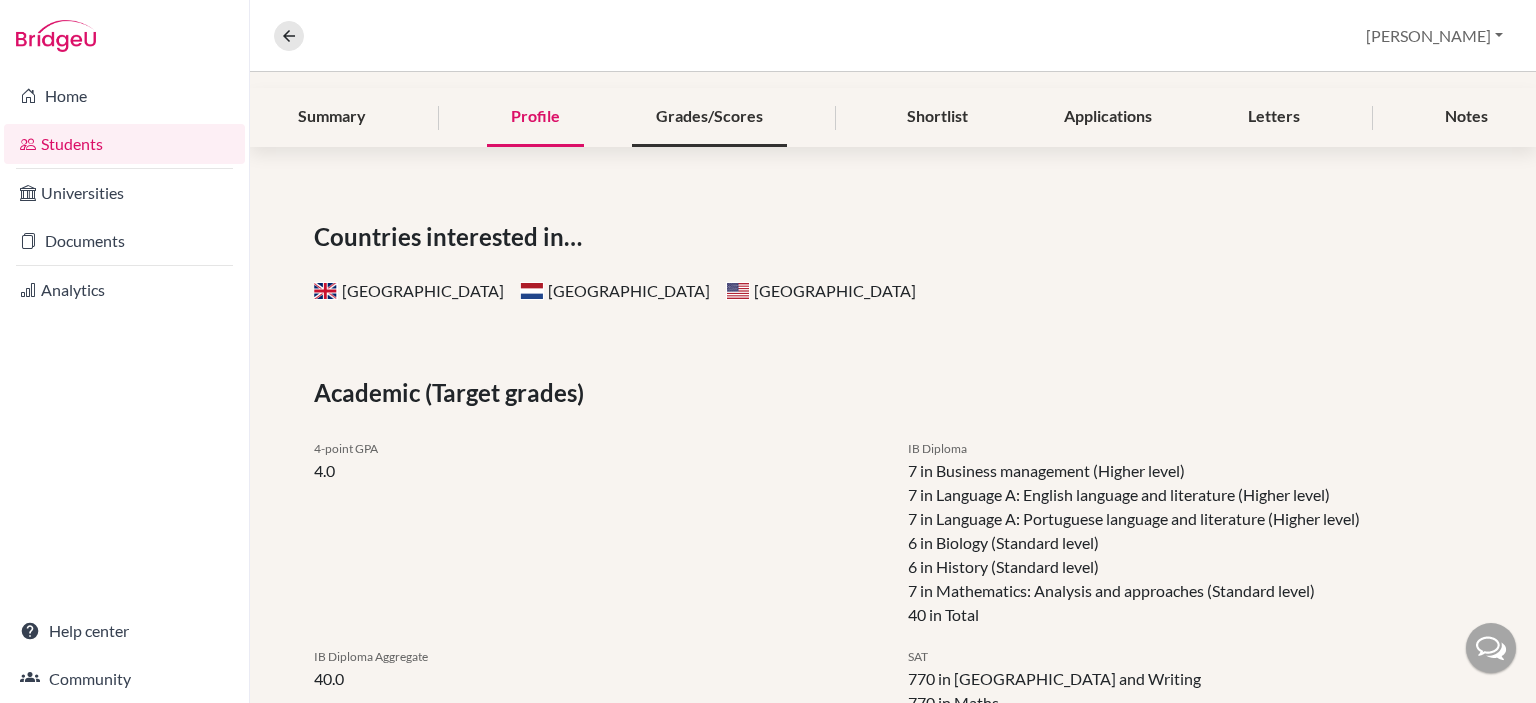scroll, scrollTop: 0, scrollLeft: 0, axis: both 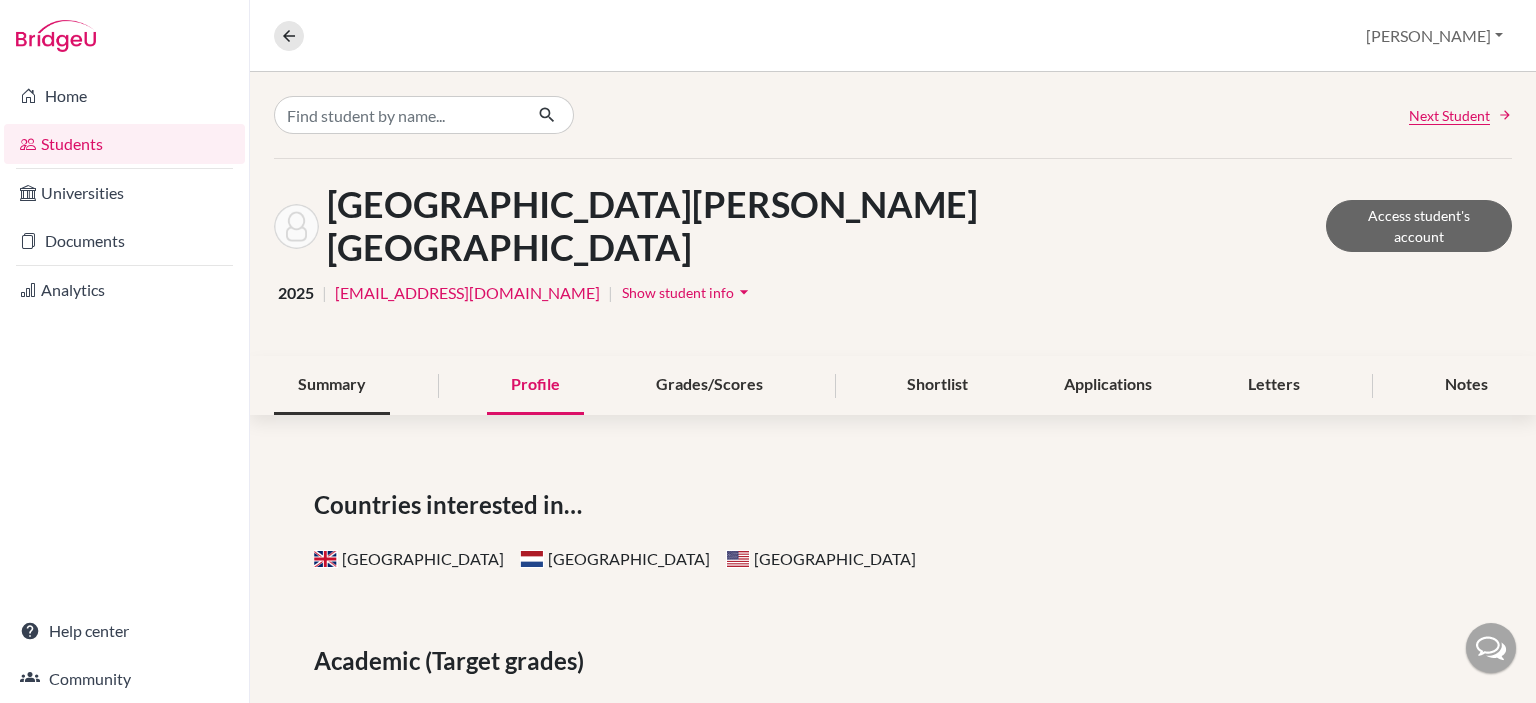 click on "Summary" at bounding box center (332, 385) 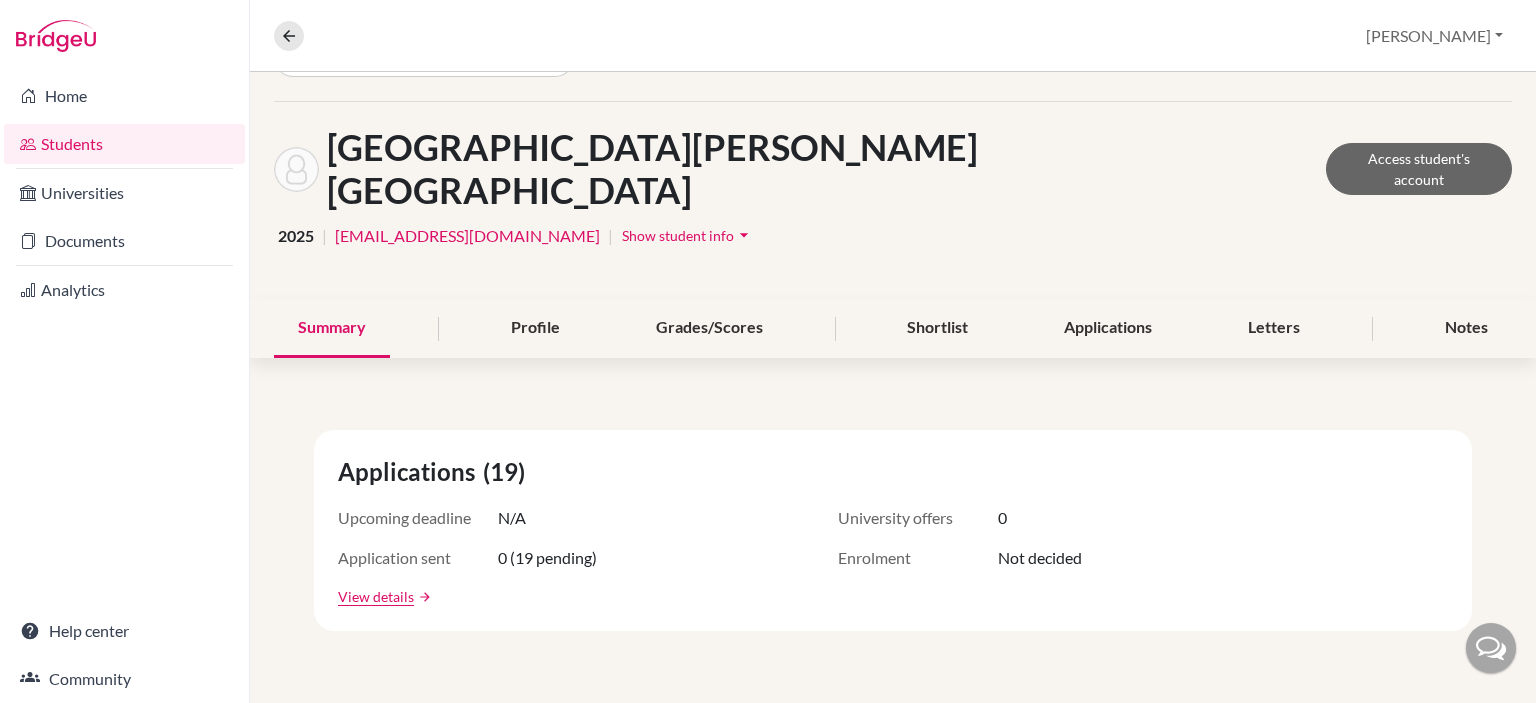 scroll, scrollTop: 200, scrollLeft: 0, axis: vertical 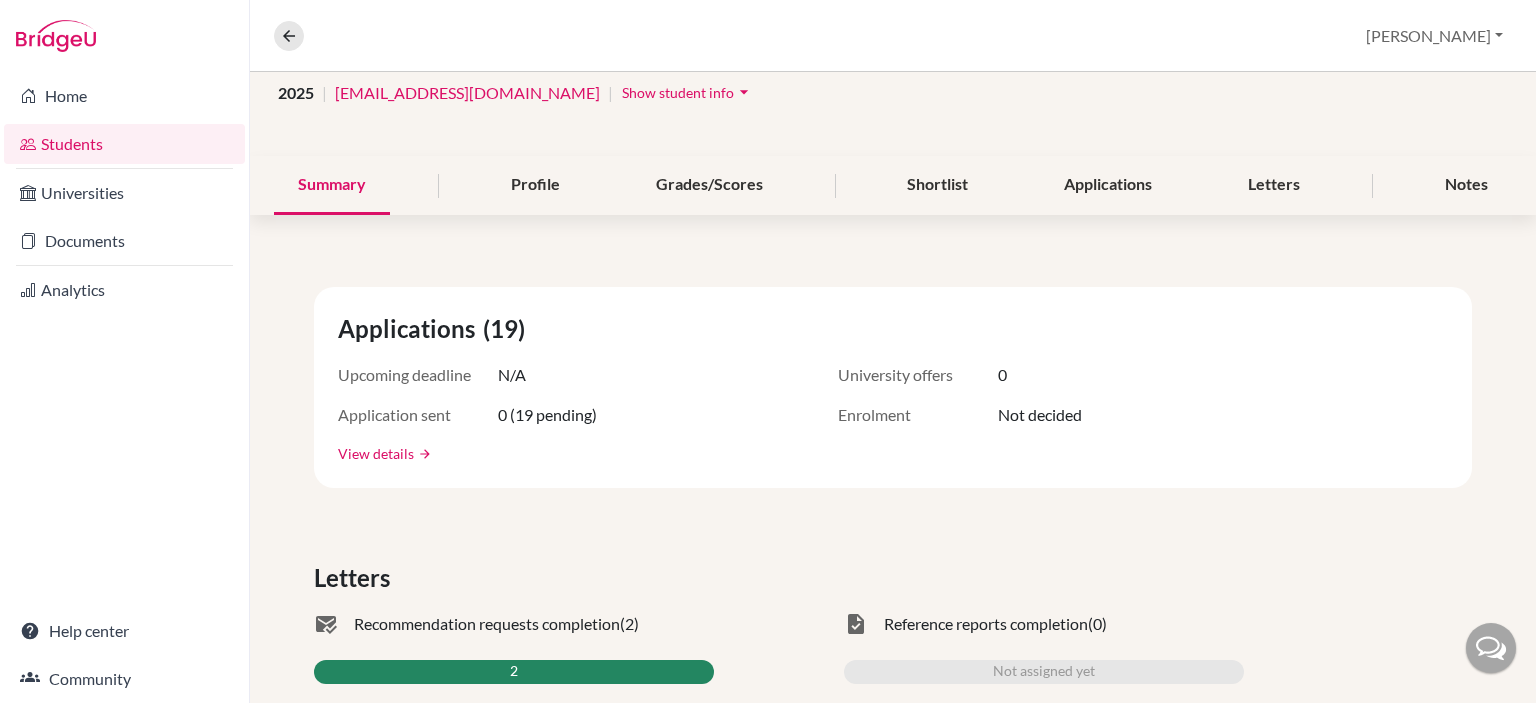 click on "View details" at bounding box center (376, 453) 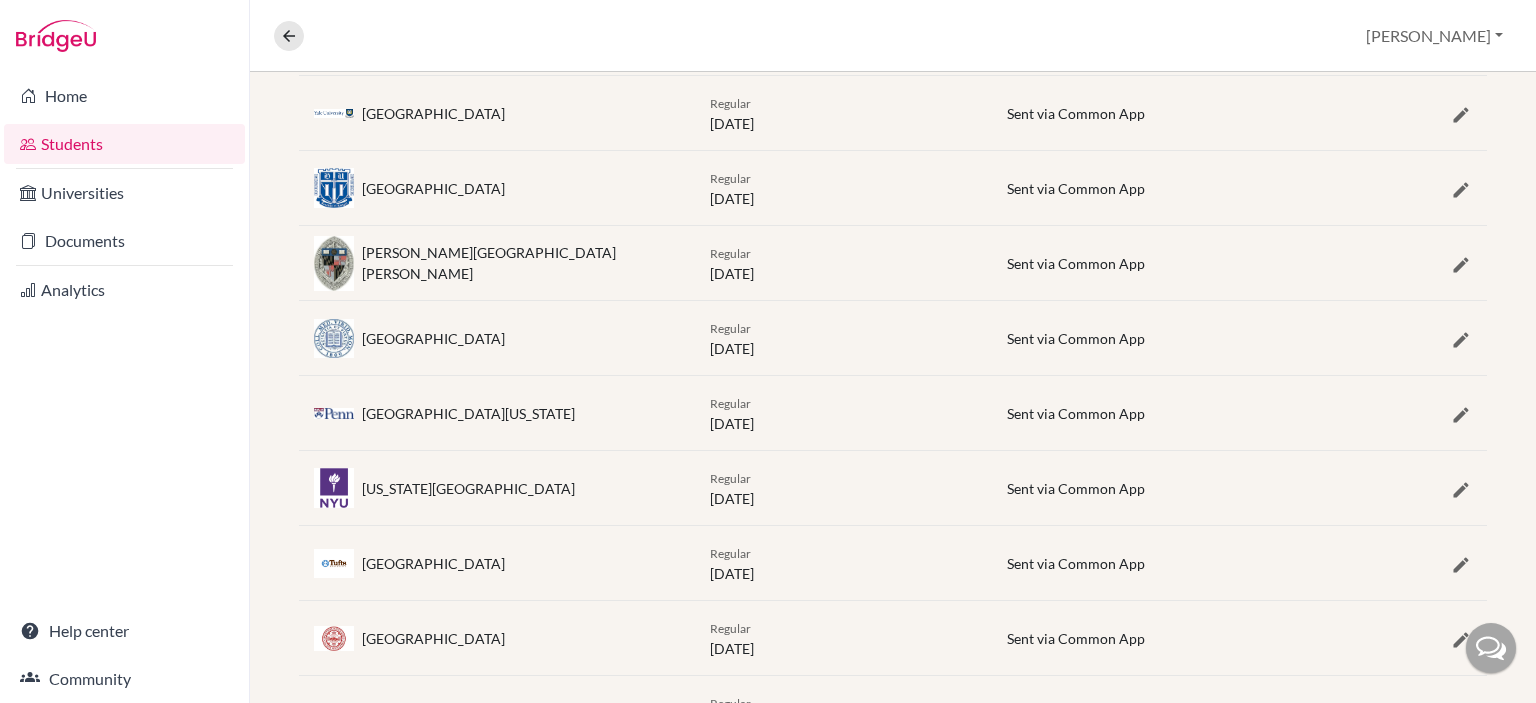 scroll, scrollTop: 1304, scrollLeft: 0, axis: vertical 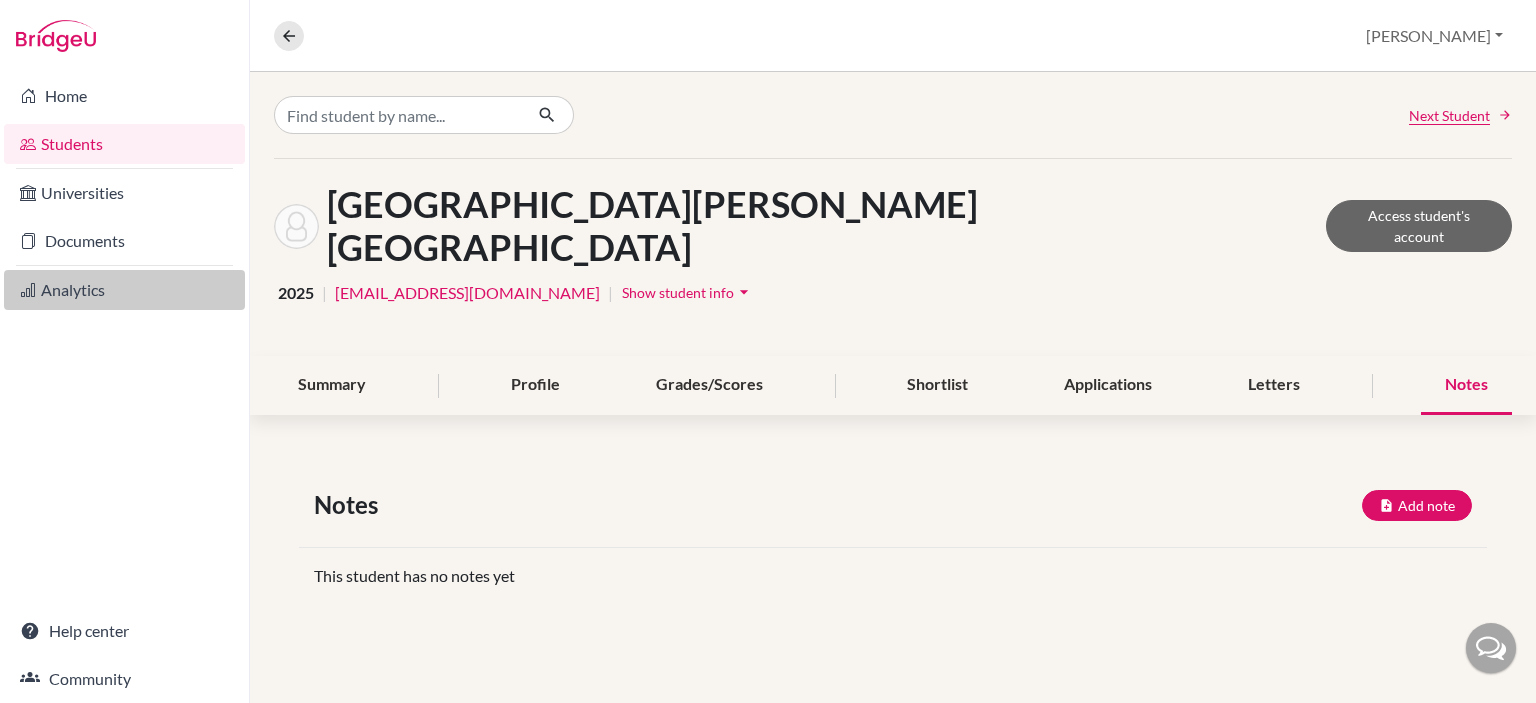 click on "Analytics" at bounding box center [124, 290] 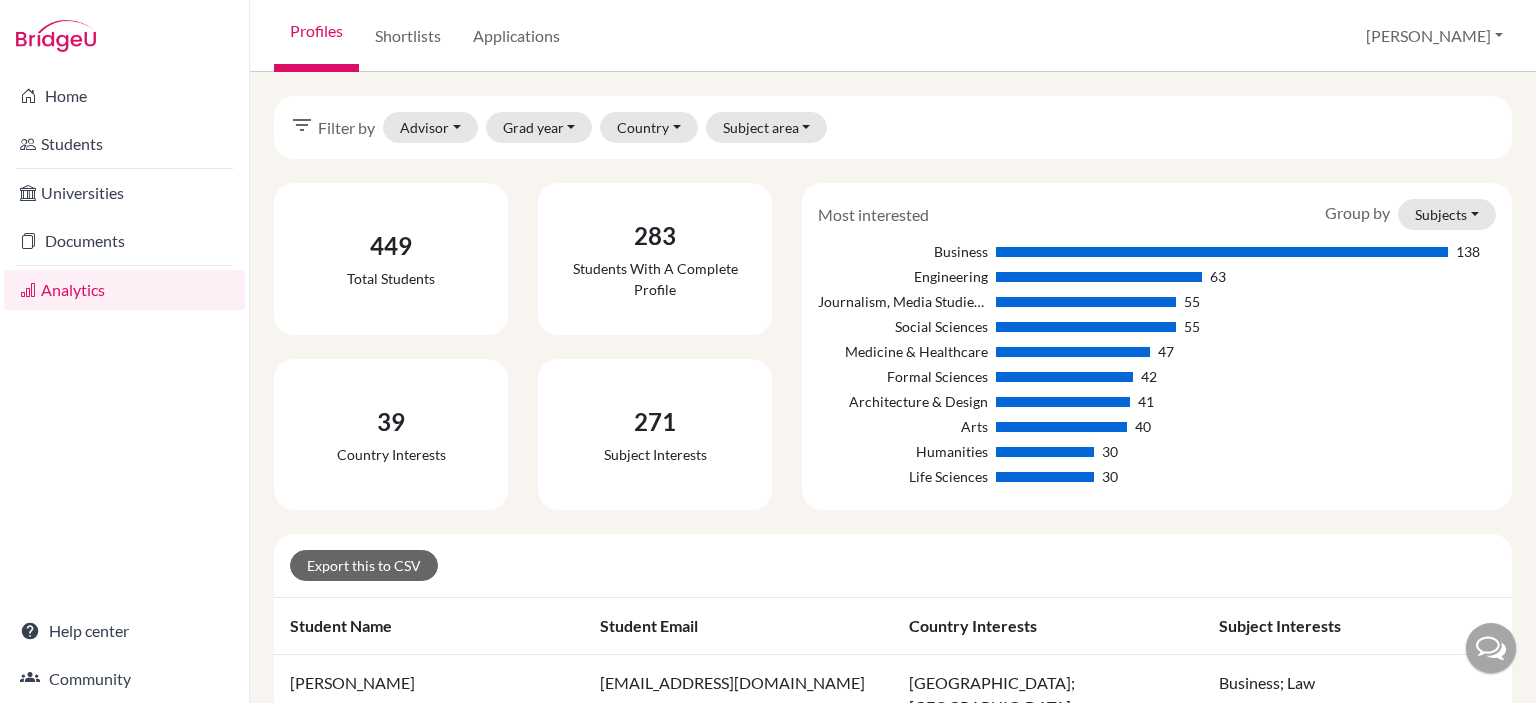 scroll, scrollTop: 0, scrollLeft: 0, axis: both 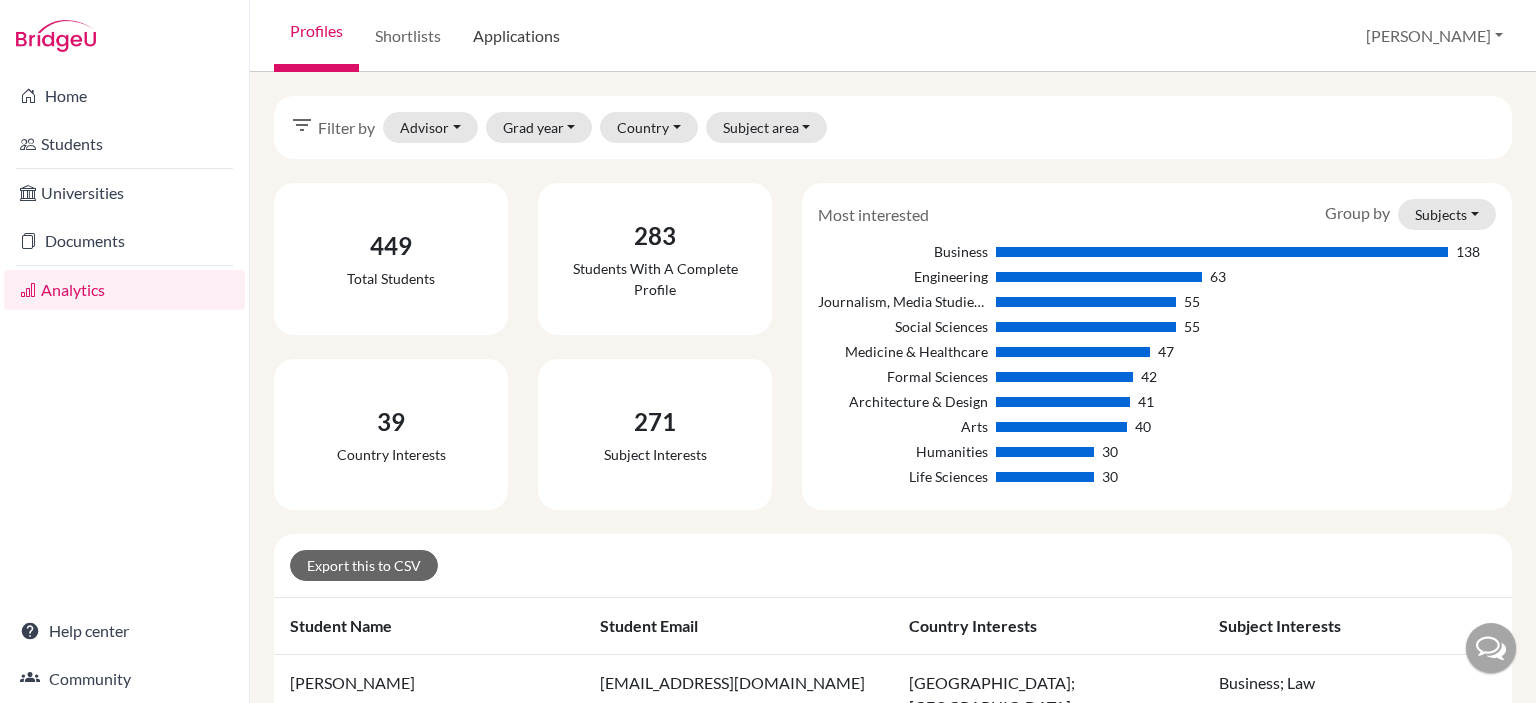 click on "Applications" at bounding box center (516, 36) 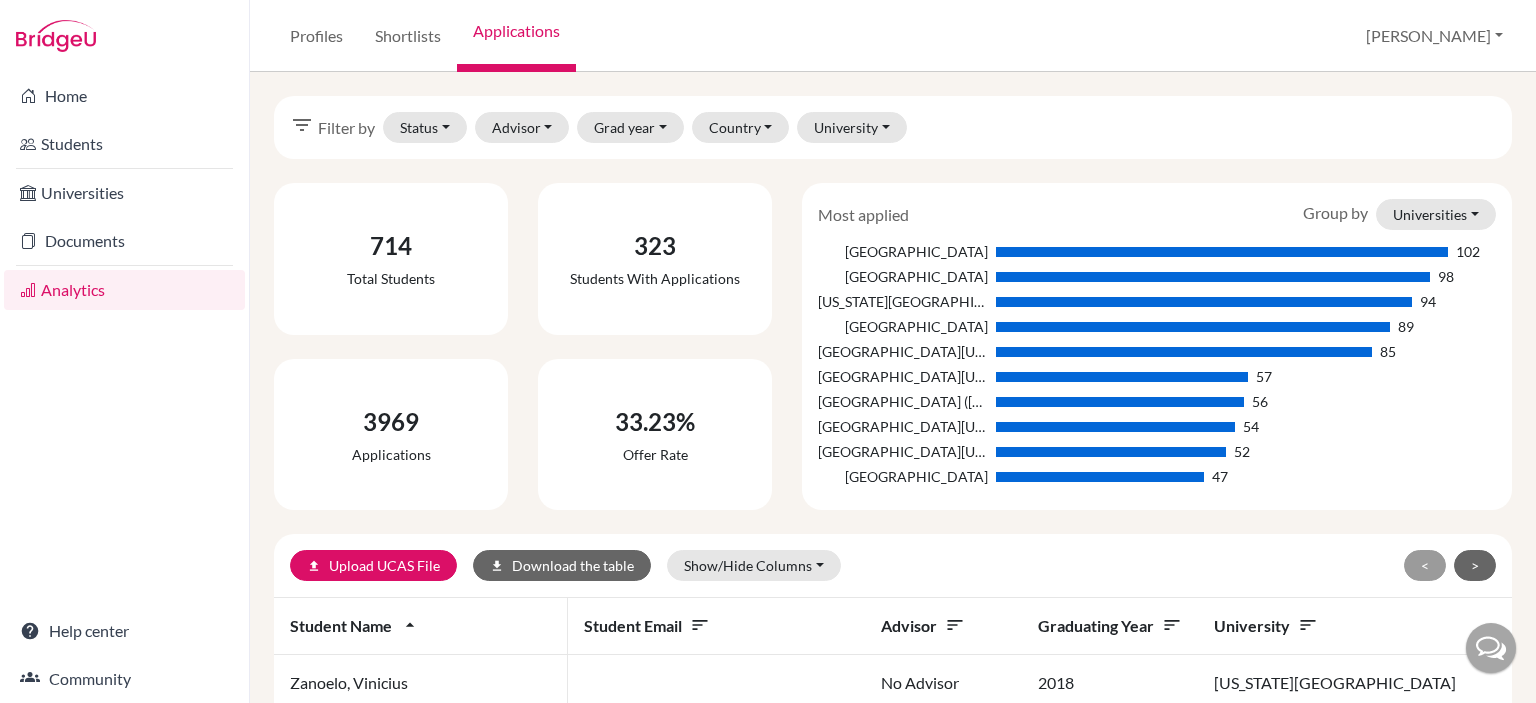 scroll, scrollTop: 0, scrollLeft: 0, axis: both 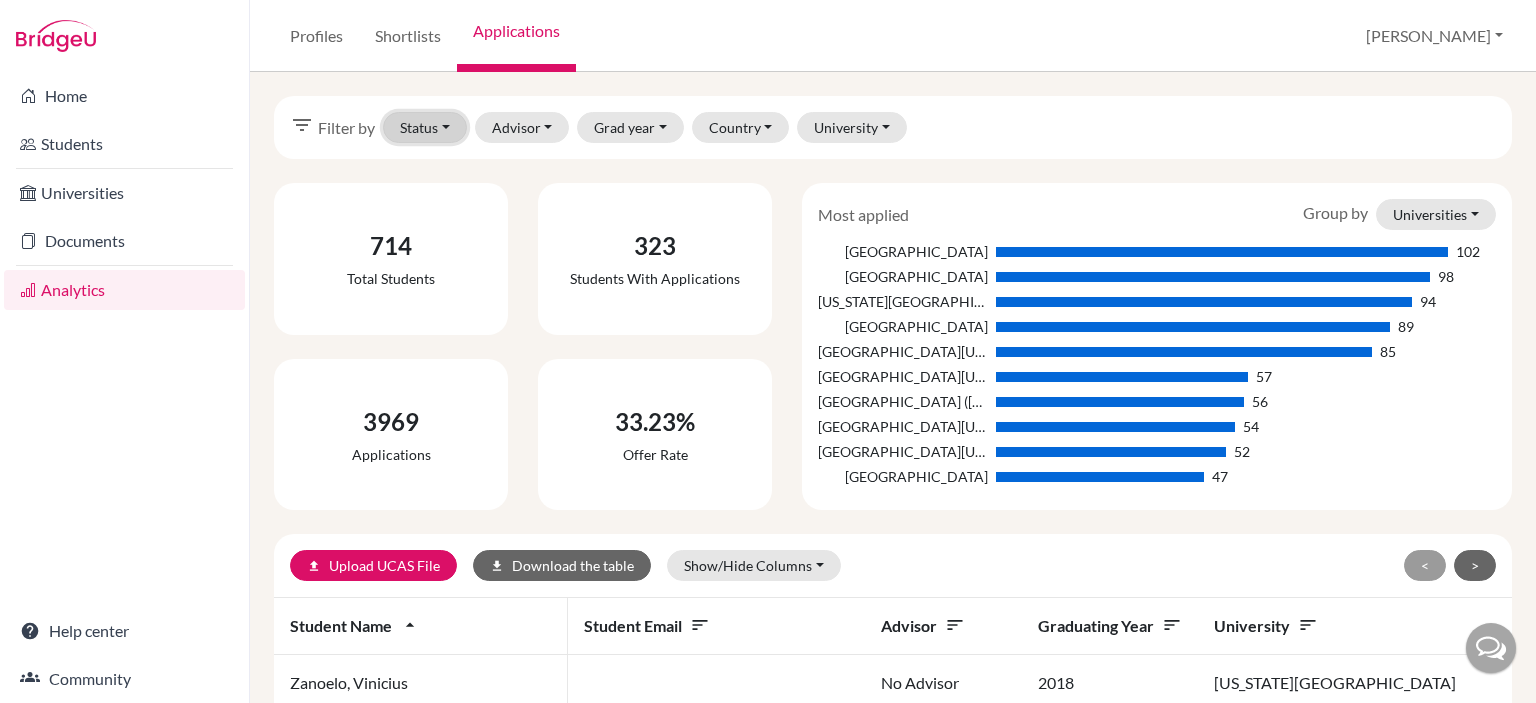 click on "Status" at bounding box center [425, 127] 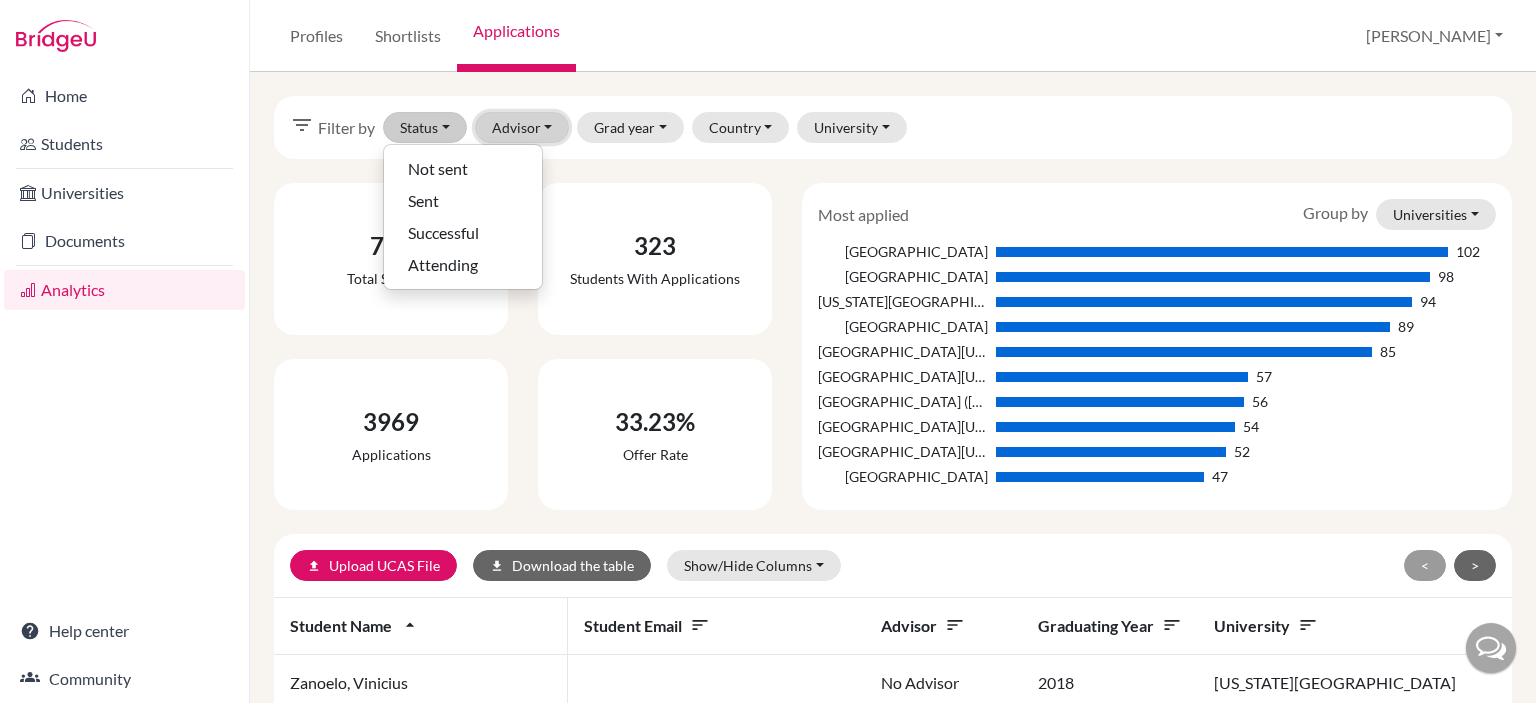 click on "Advisor" at bounding box center [522, 127] 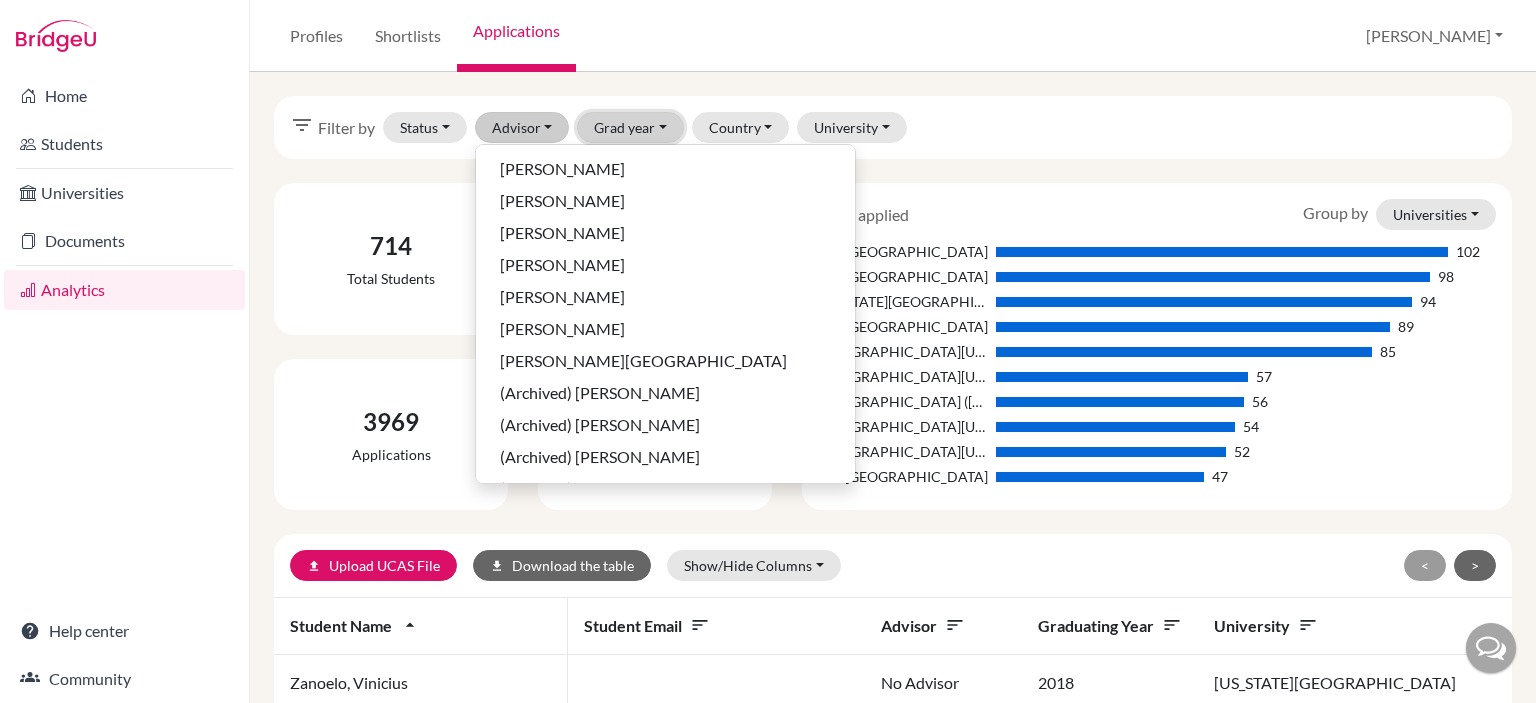 click on "Grad year" at bounding box center [630, 127] 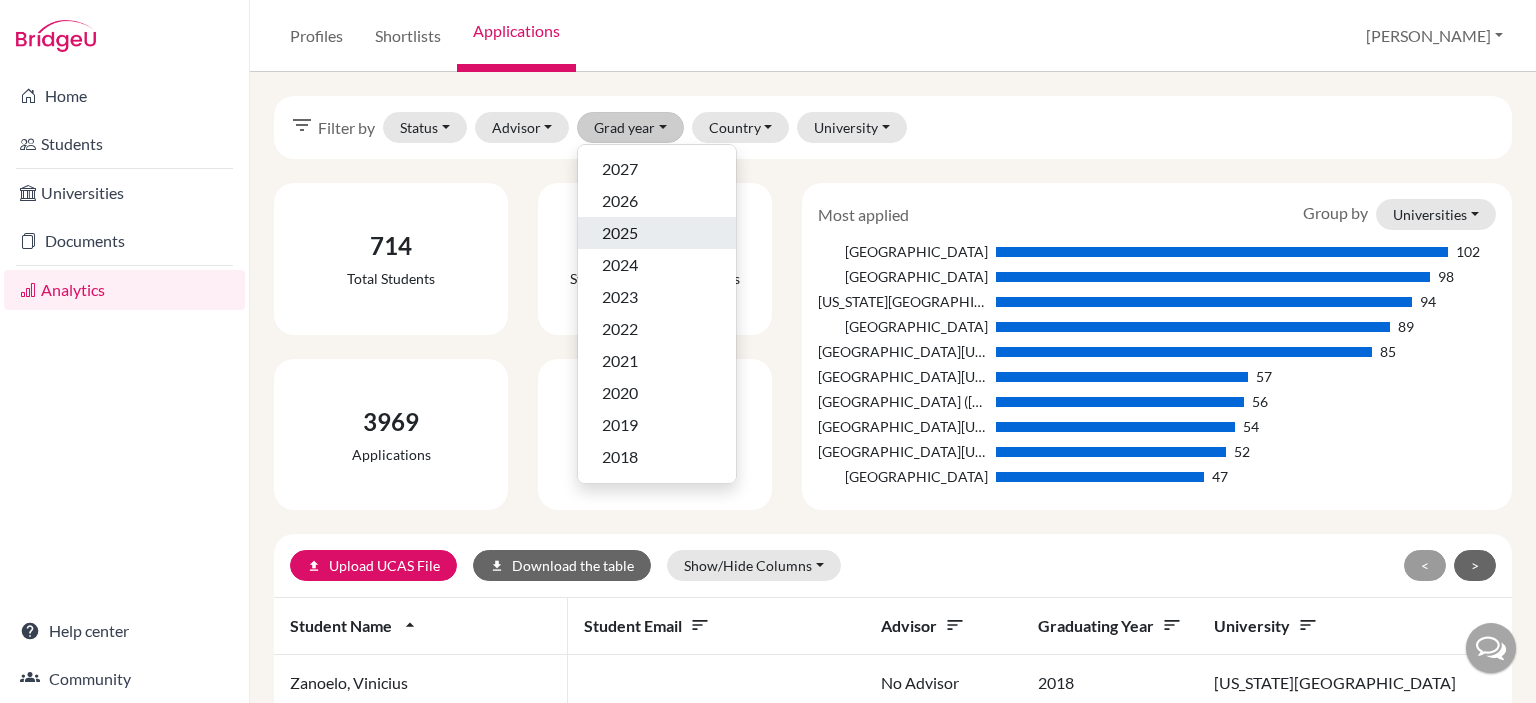 click on "2025" at bounding box center (620, 233) 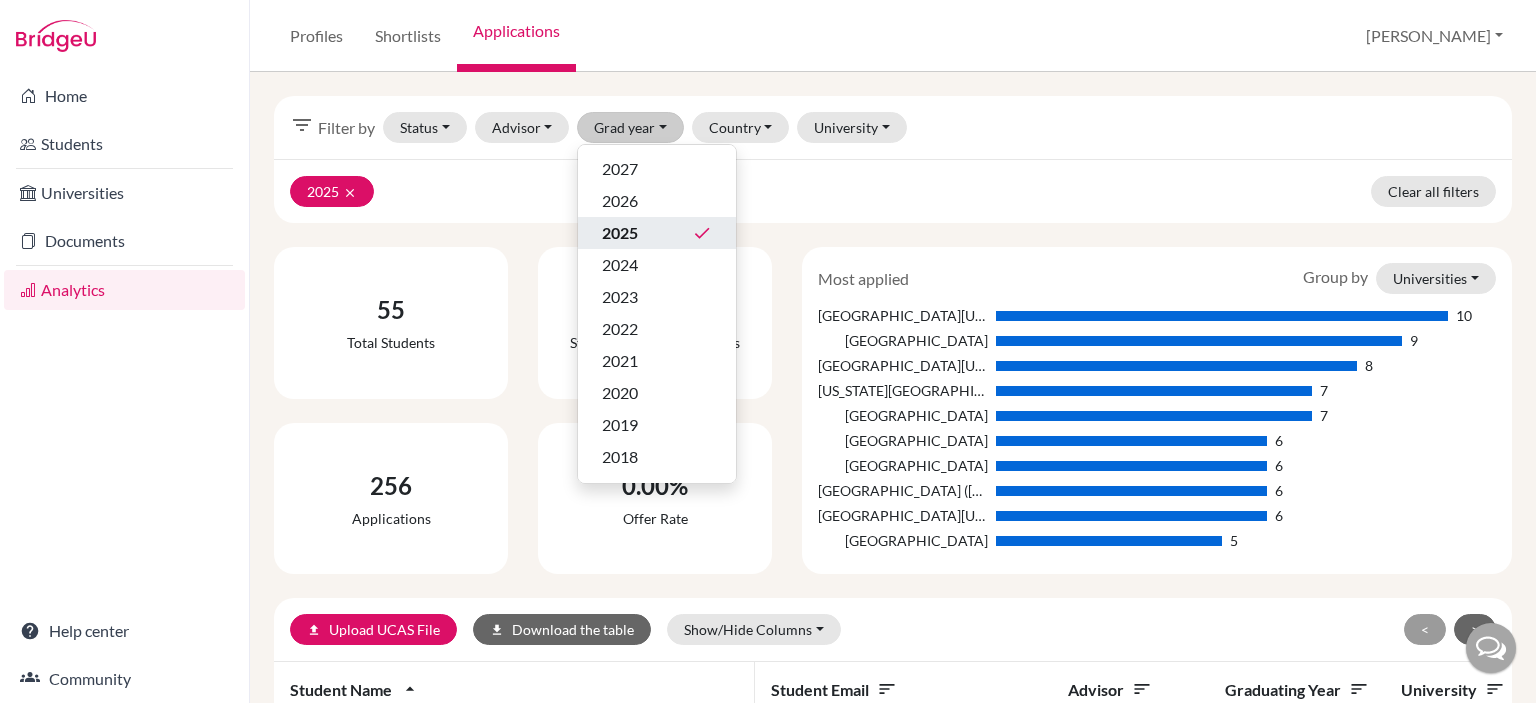 click on "filter_list Filter by Status Not sent Sent Successful Attending Advisor Fonseca, Maria Eduarda Freeman, Heather Molnar, Andras Pereira, Vera  Rodrigues, Roberta Smith, Douglas Toloy, Diego (Archived) Carvalho, Manoela (Archived) Davis, Daniela (Archived) Farini, Pedro (Archived) Fisher, Rhonda (Archived) Jesus, Mateus (Archived) Jesus, Mateus Grad year 2027 2026 2025 done 2024 2023 2022 2021 2020 2019 2018 2017 2016 2015 2014 2013 2012 2011 1990 Country Australia Austria Belgium Brazil Bulgaria Canada Czech Republic Denmark Finland France Germany Italy Japan Lebanon Mexico Netherlands Norway Portugal Spain Sweden Switzerland United Kingdom United States of America University Adrian College Agnes Scott College Albion College Alfred University Allegheny College AMDA College of the Performing Arts American University American University in Bulgaria American University of Beirut American University of Paris American University of Rome Amherst College Amsterdam University College Andrews University Bard College" at bounding box center (893, 387) 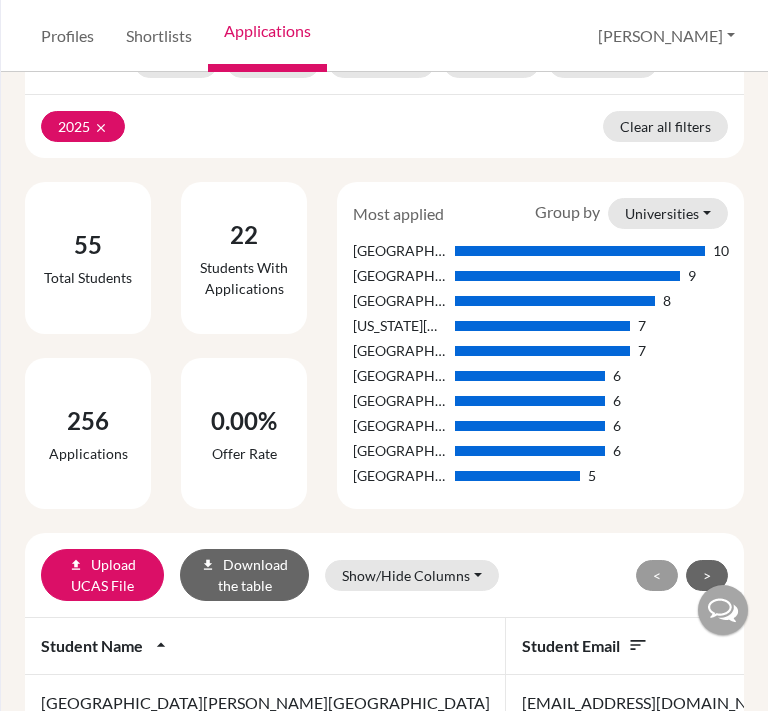 scroll, scrollTop: 200, scrollLeft: 0, axis: vertical 